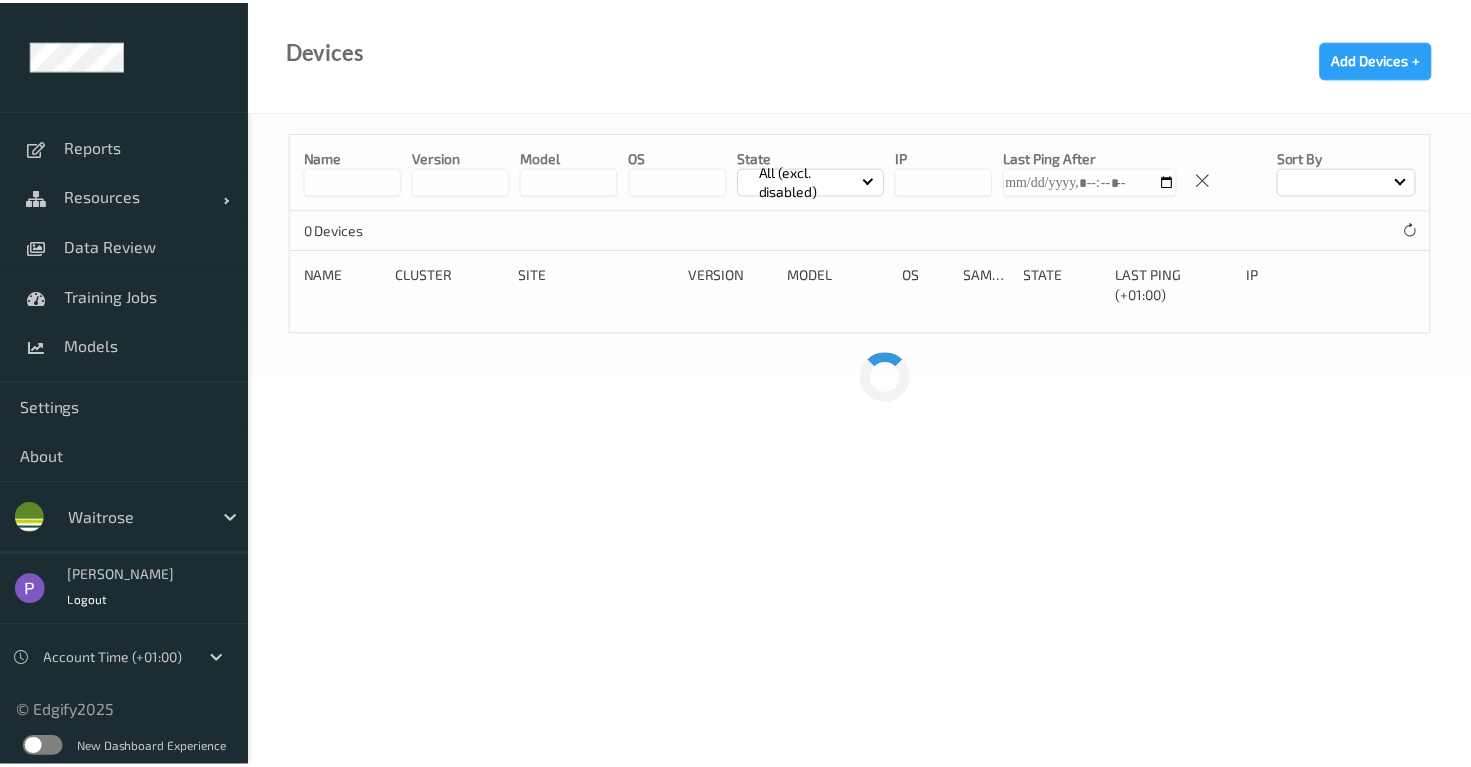 scroll, scrollTop: 0, scrollLeft: 0, axis: both 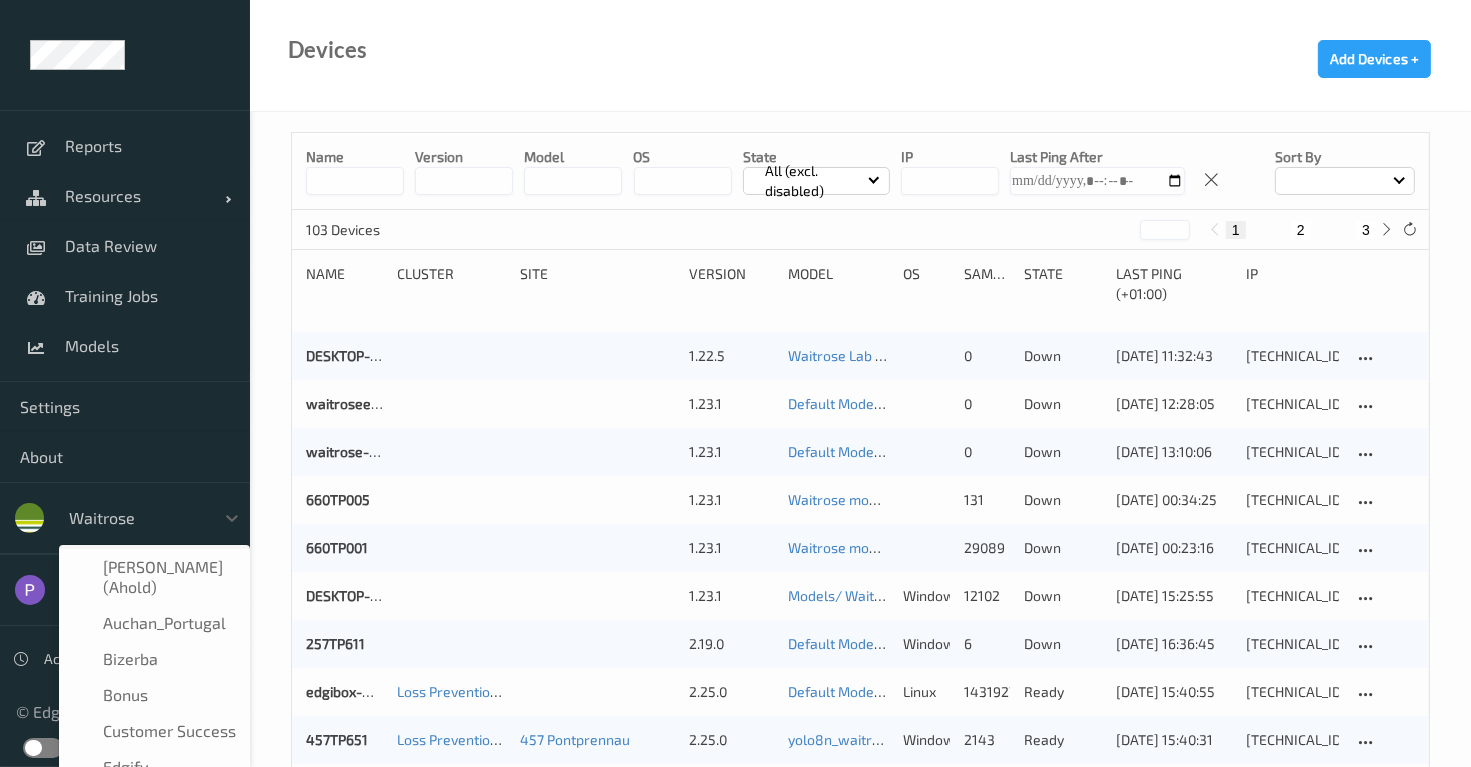 click at bounding box center (136, 518) 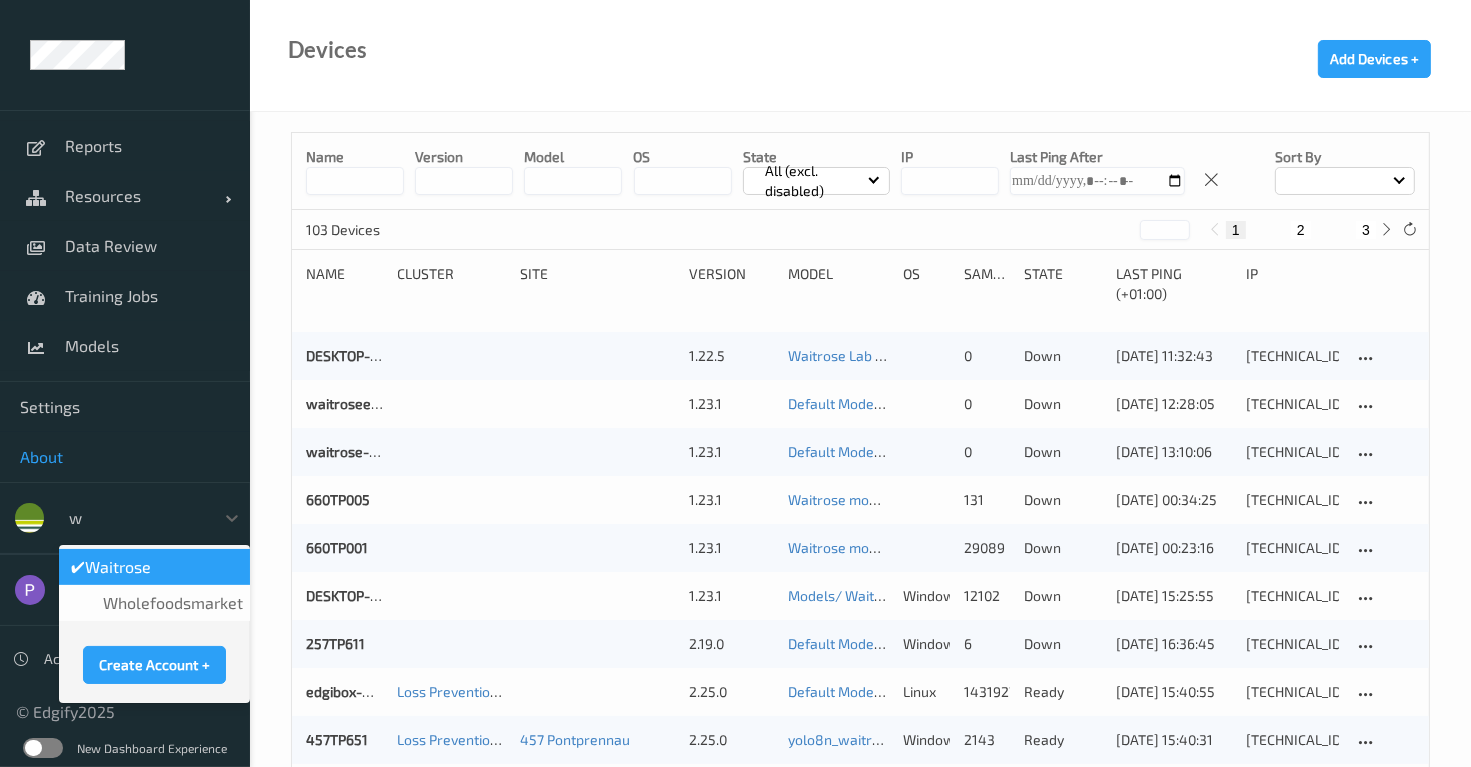 scroll, scrollTop: 0, scrollLeft: 0, axis: both 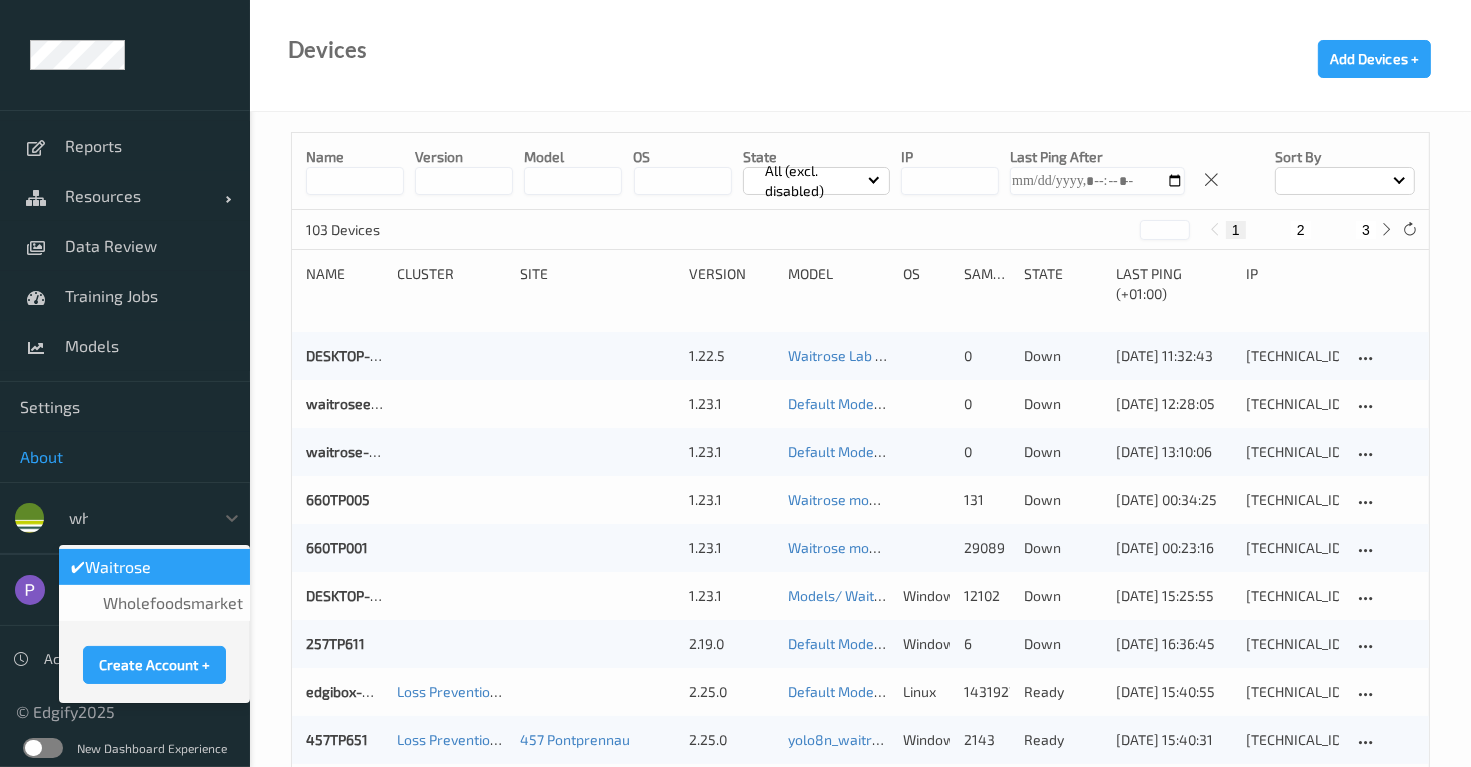 type on "who" 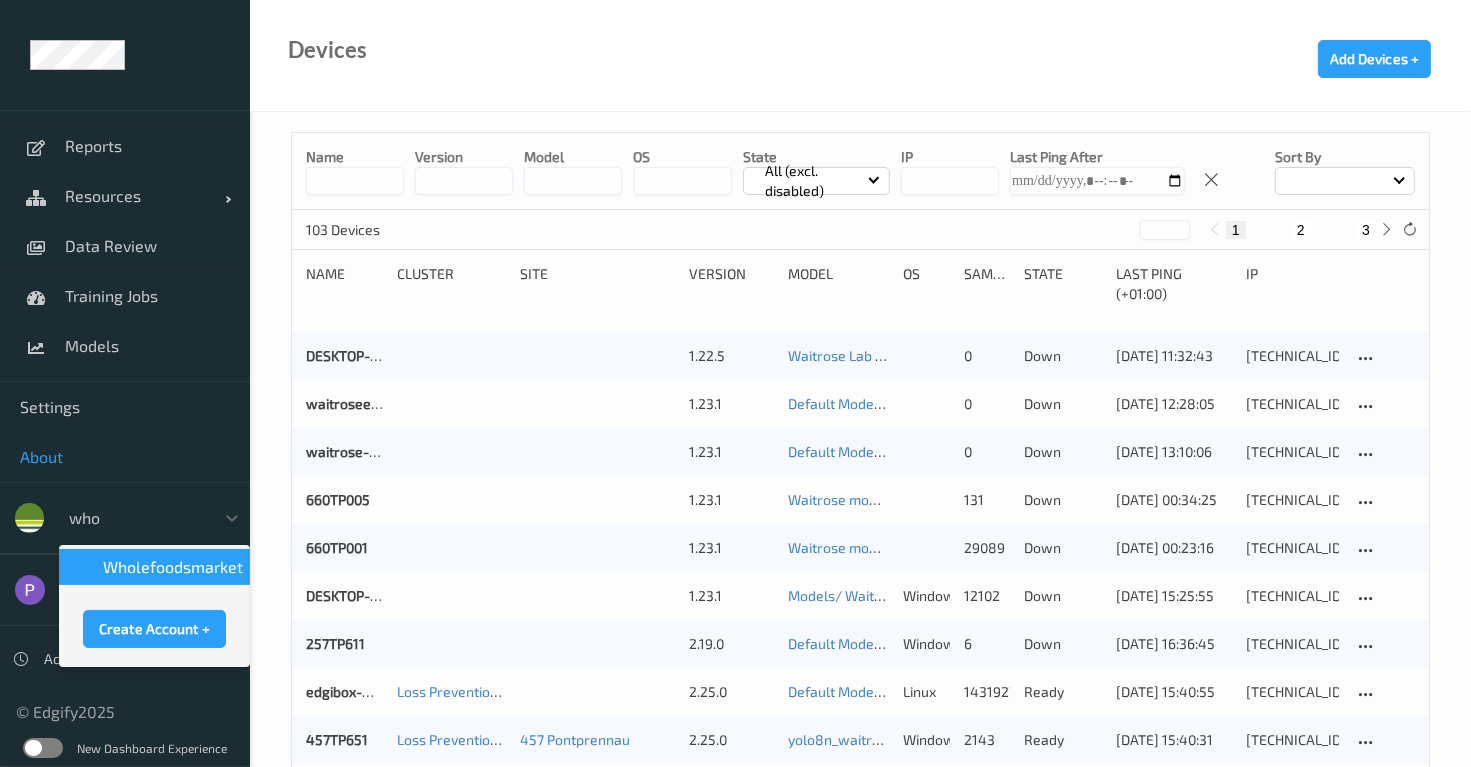 type 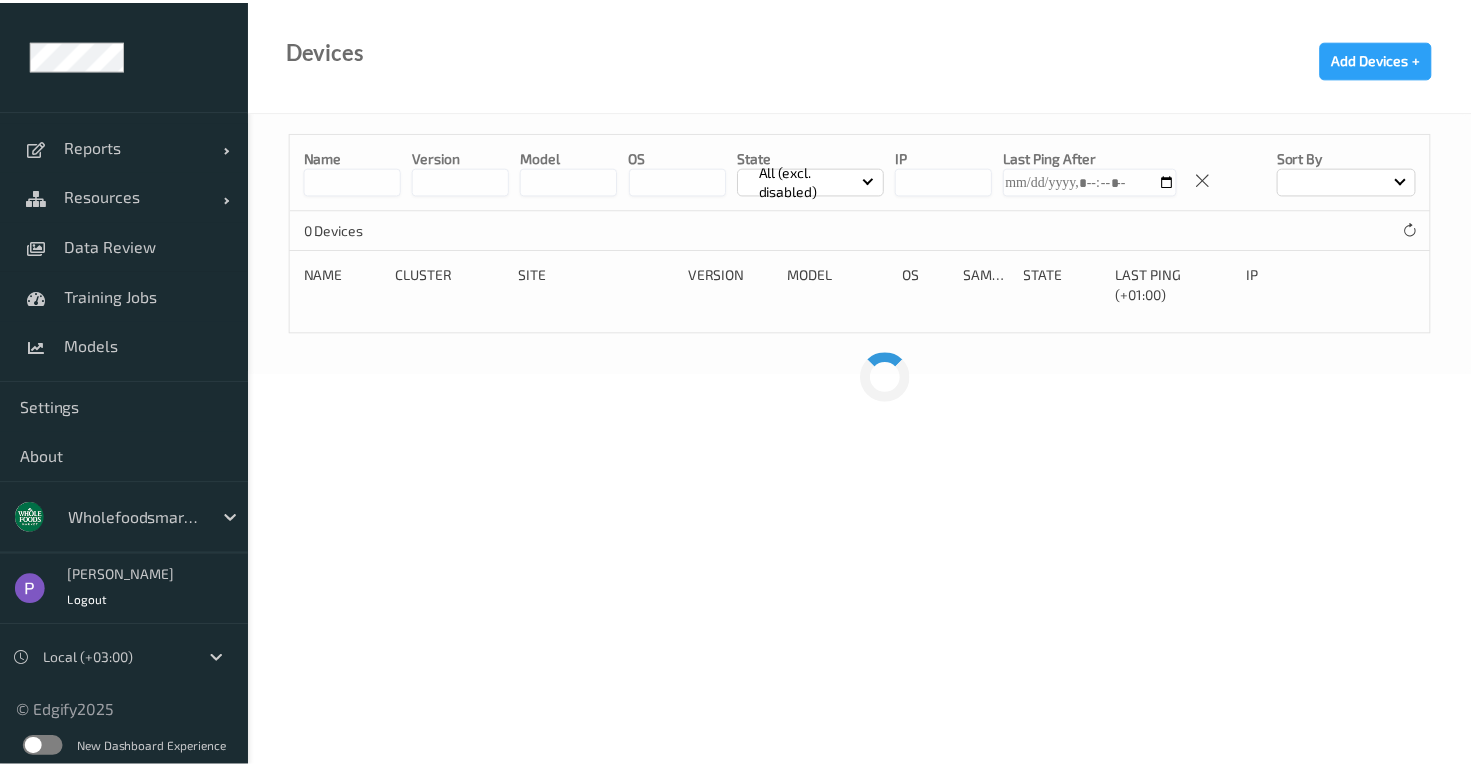scroll, scrollTop: 0, scrollLeft: 0, axis: both 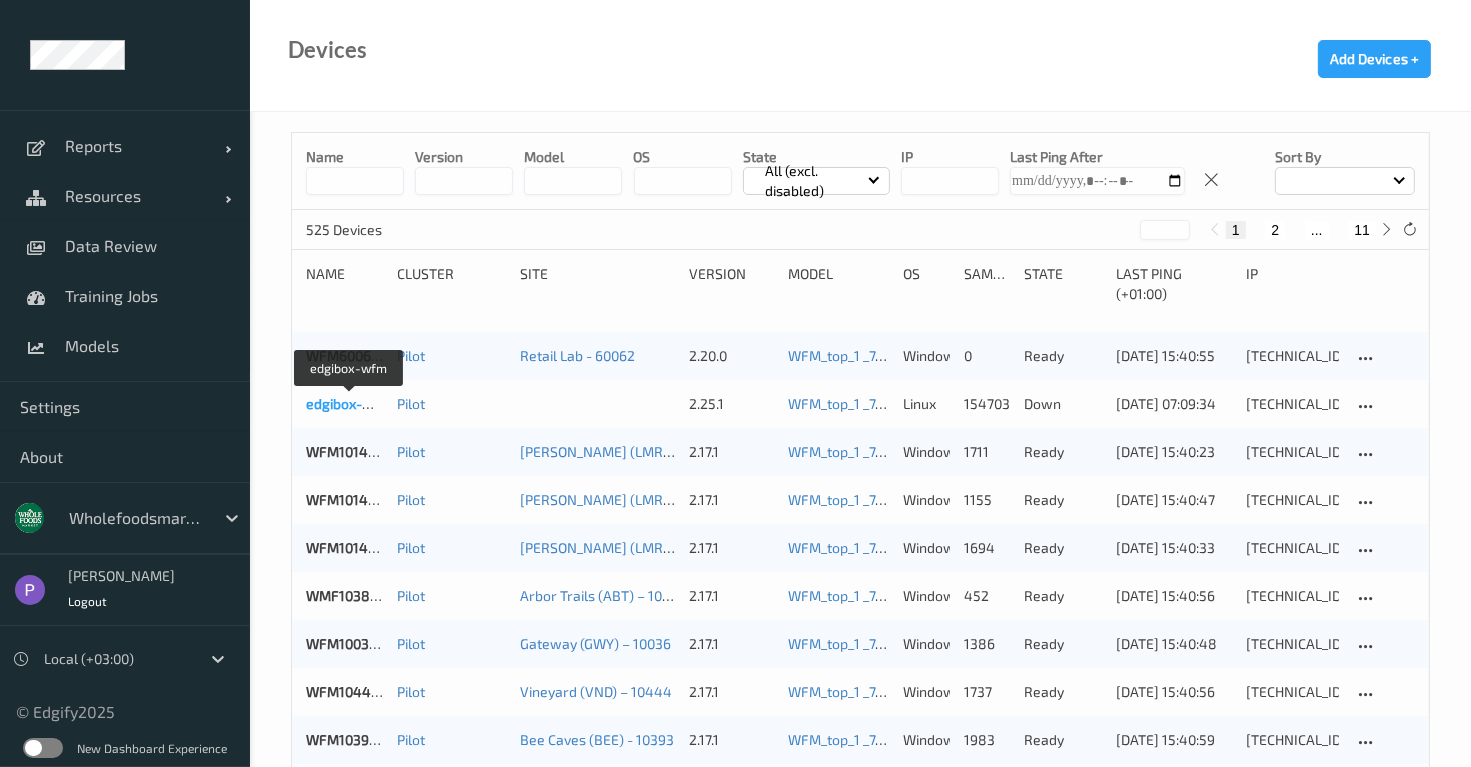 click on "edgibox-wfm" at bounding box center [348, 403] 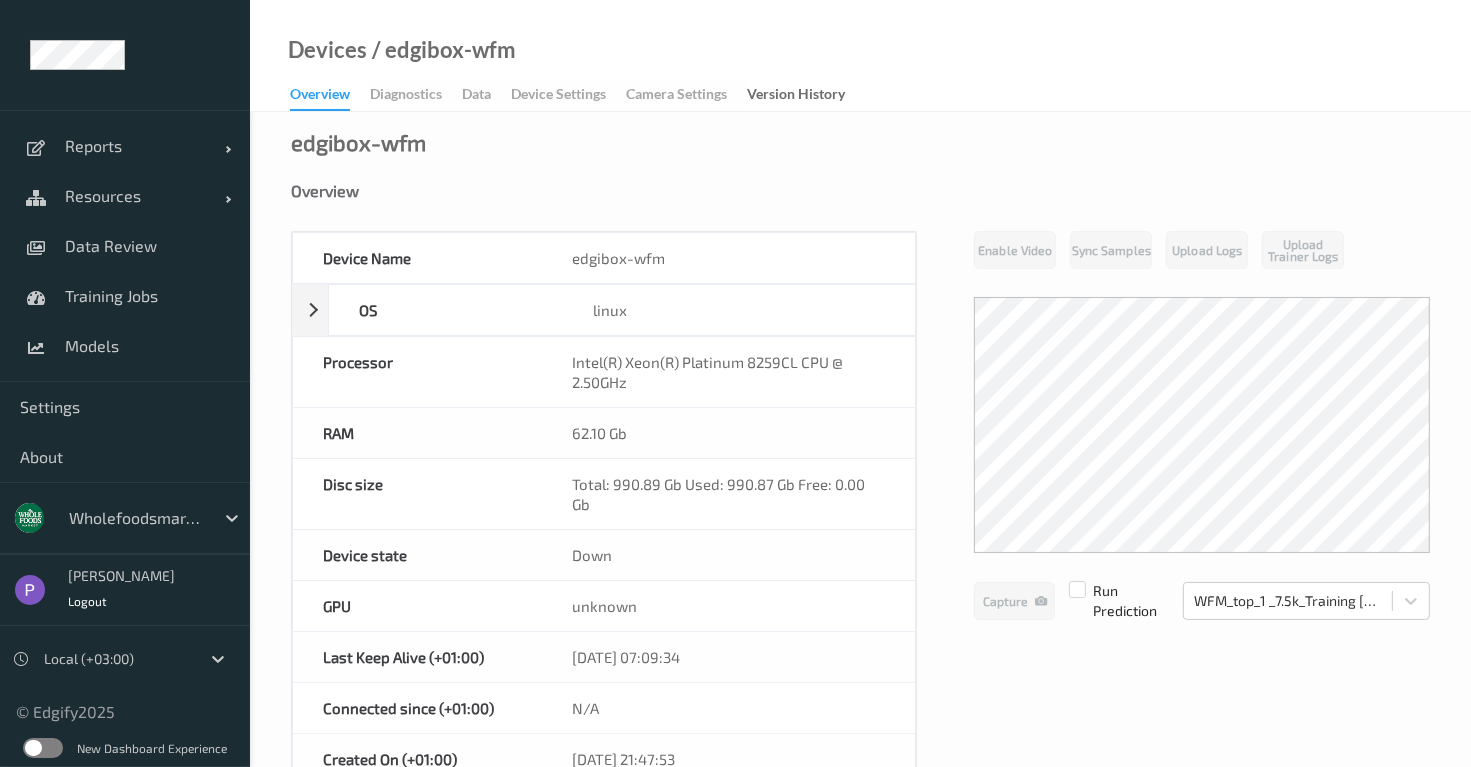 click on "Overview" at bounding box center [860, 191] 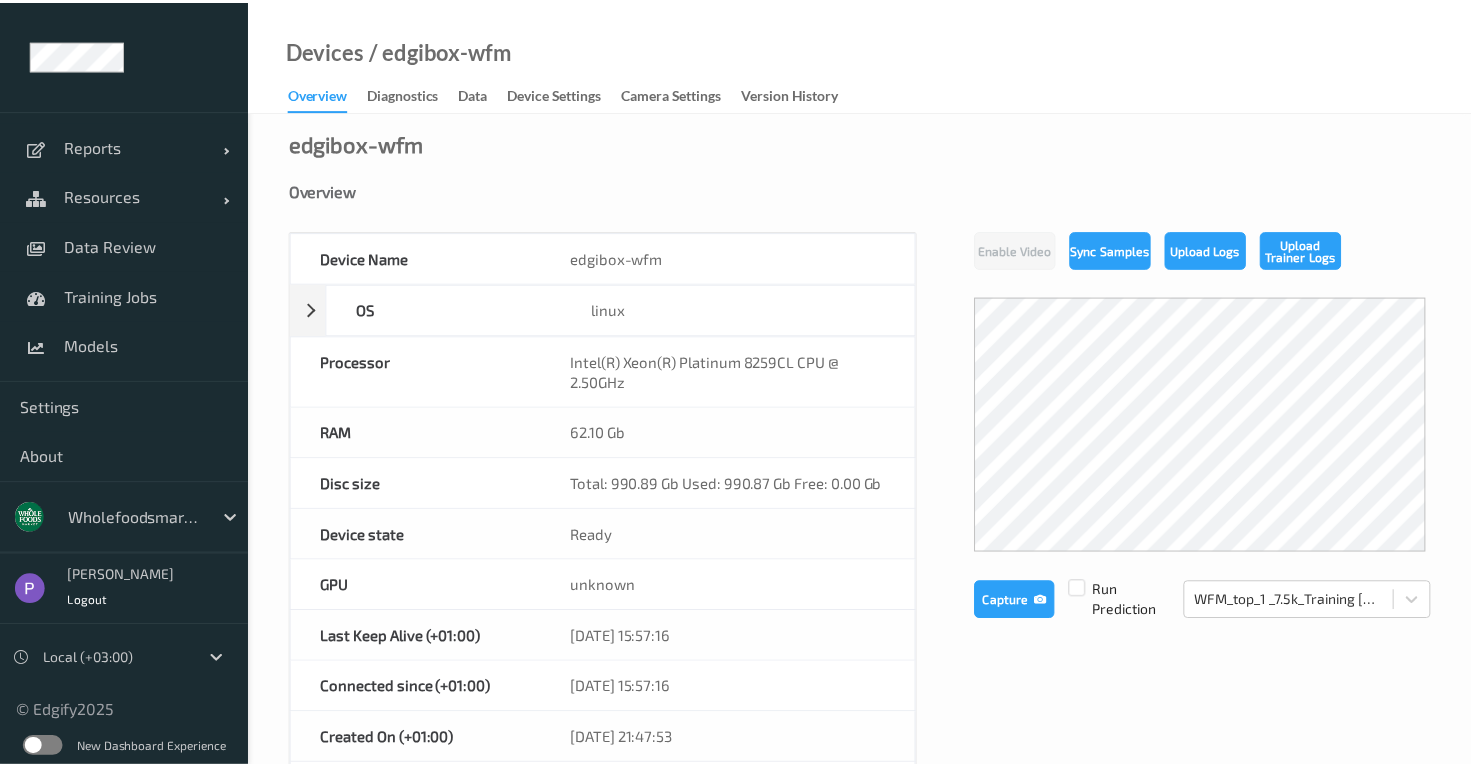 scroll, scrollTop: 0, scrollLeft: 0, axis: both 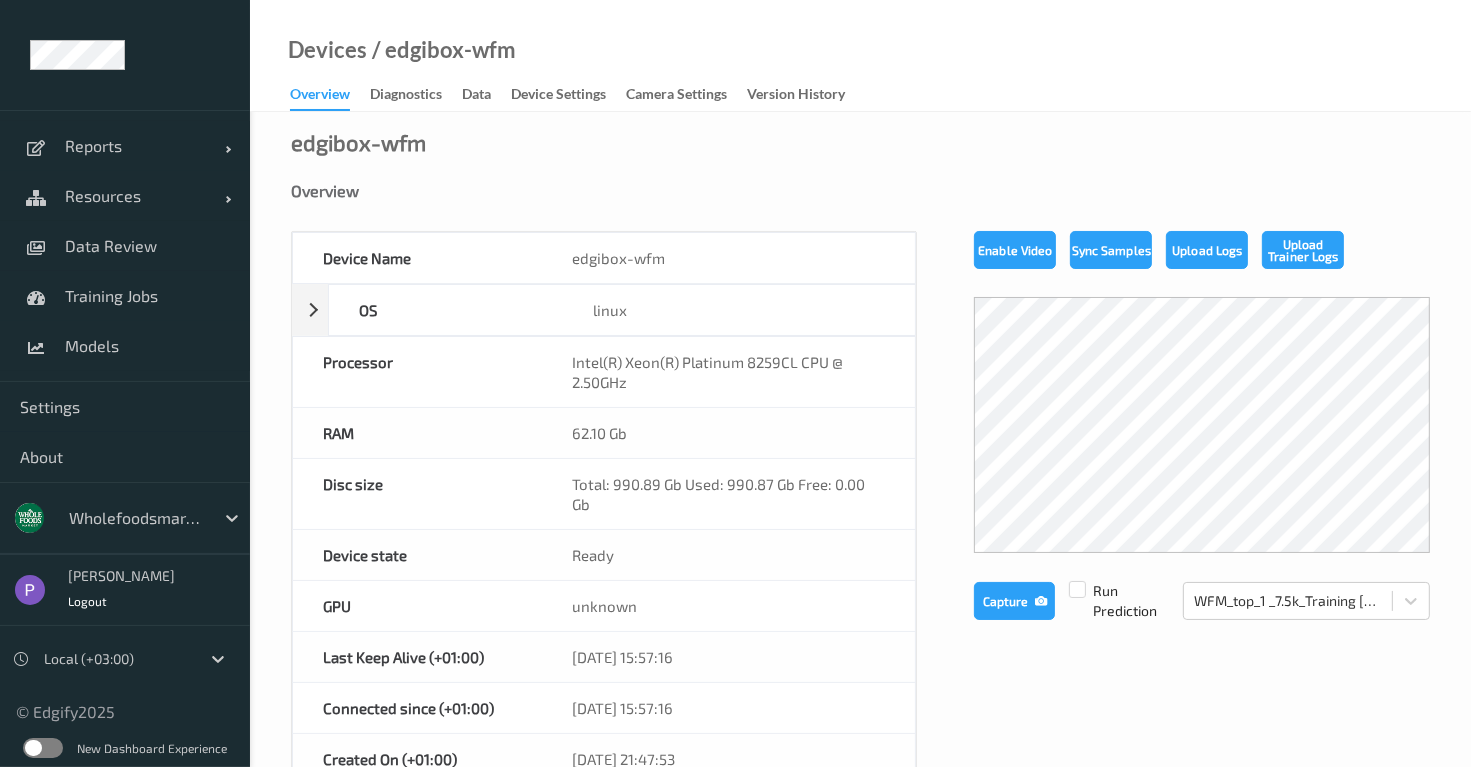 click on "Devices / edgibox-wfm" at bounding box center [383, 75] 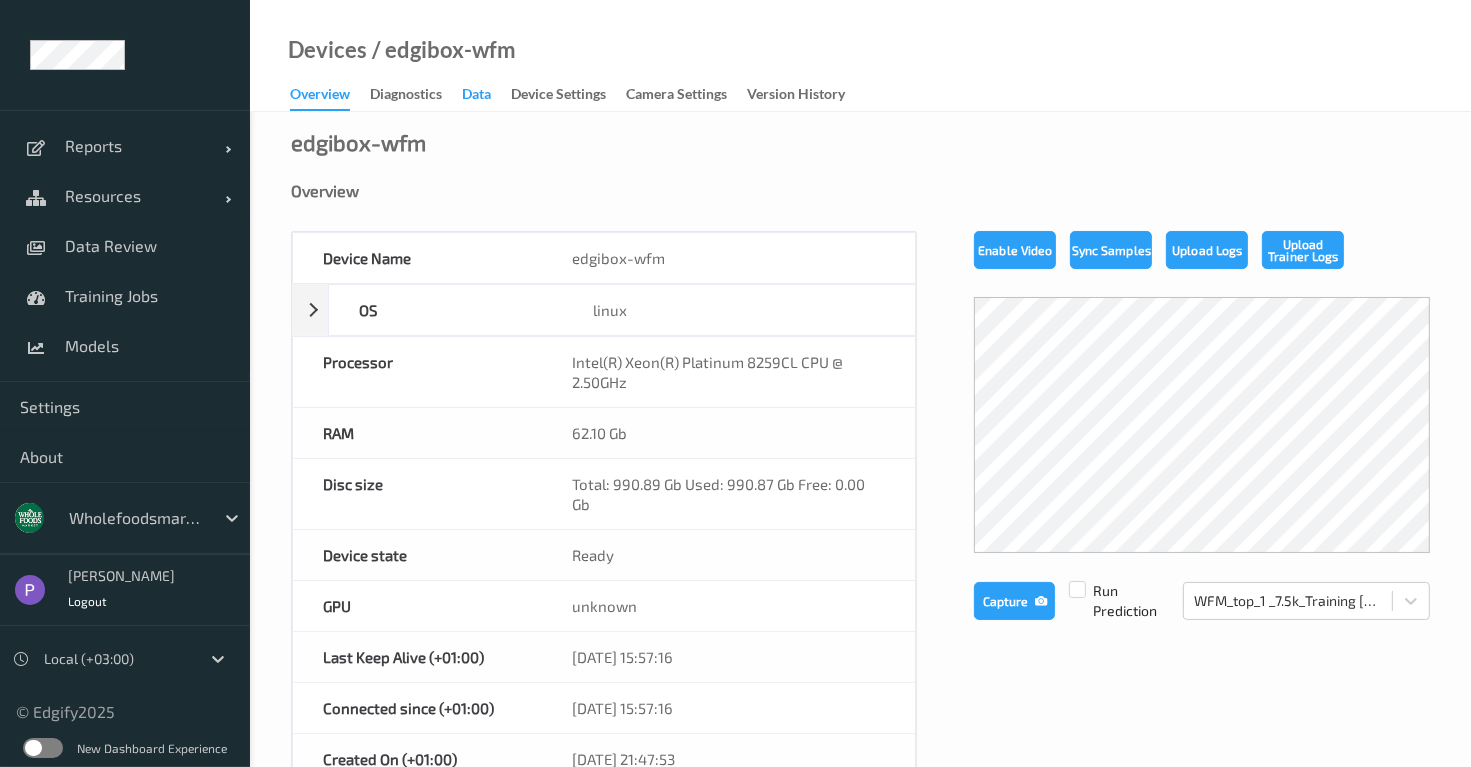 click on "Data" at bounding box center [476, 96] 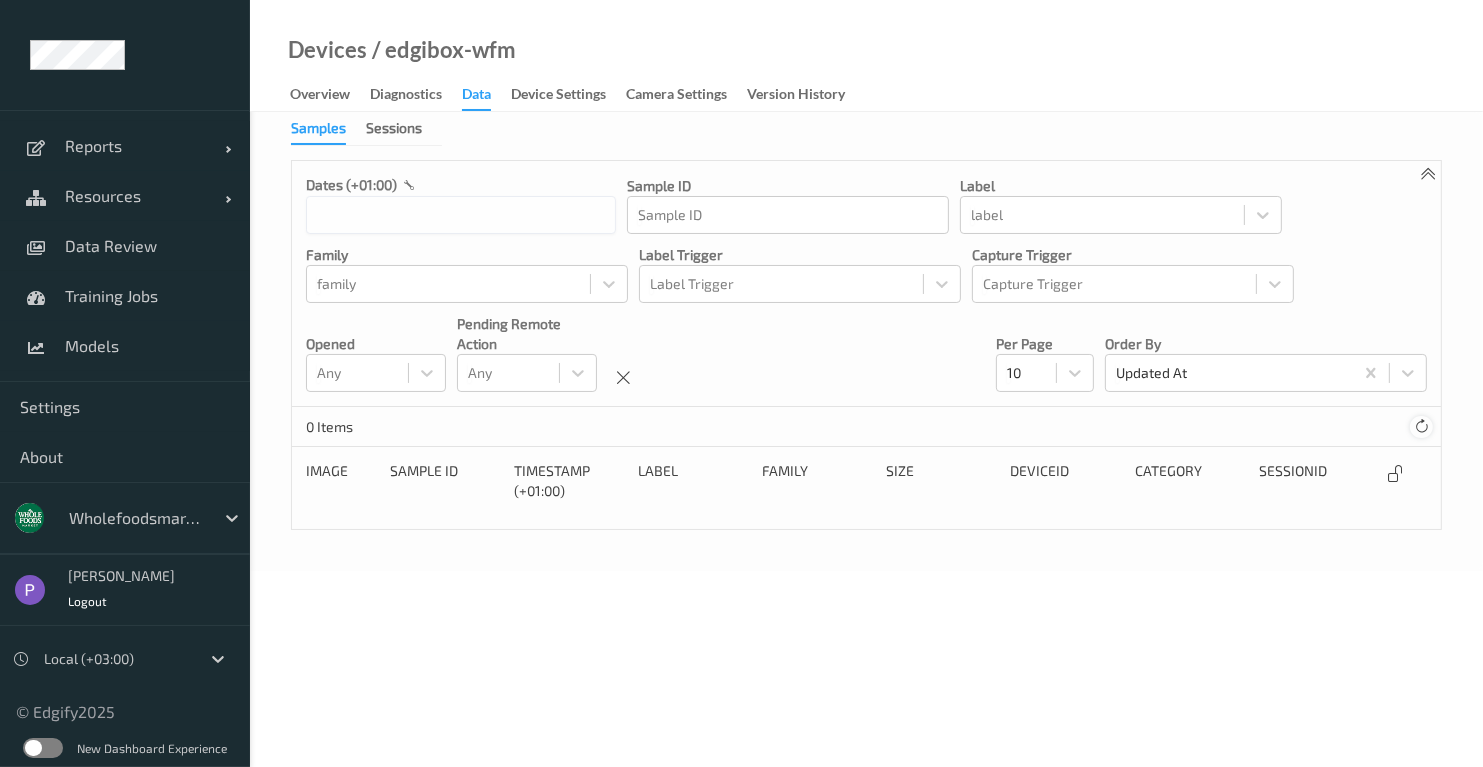 click at bounding box center [1421, 426] 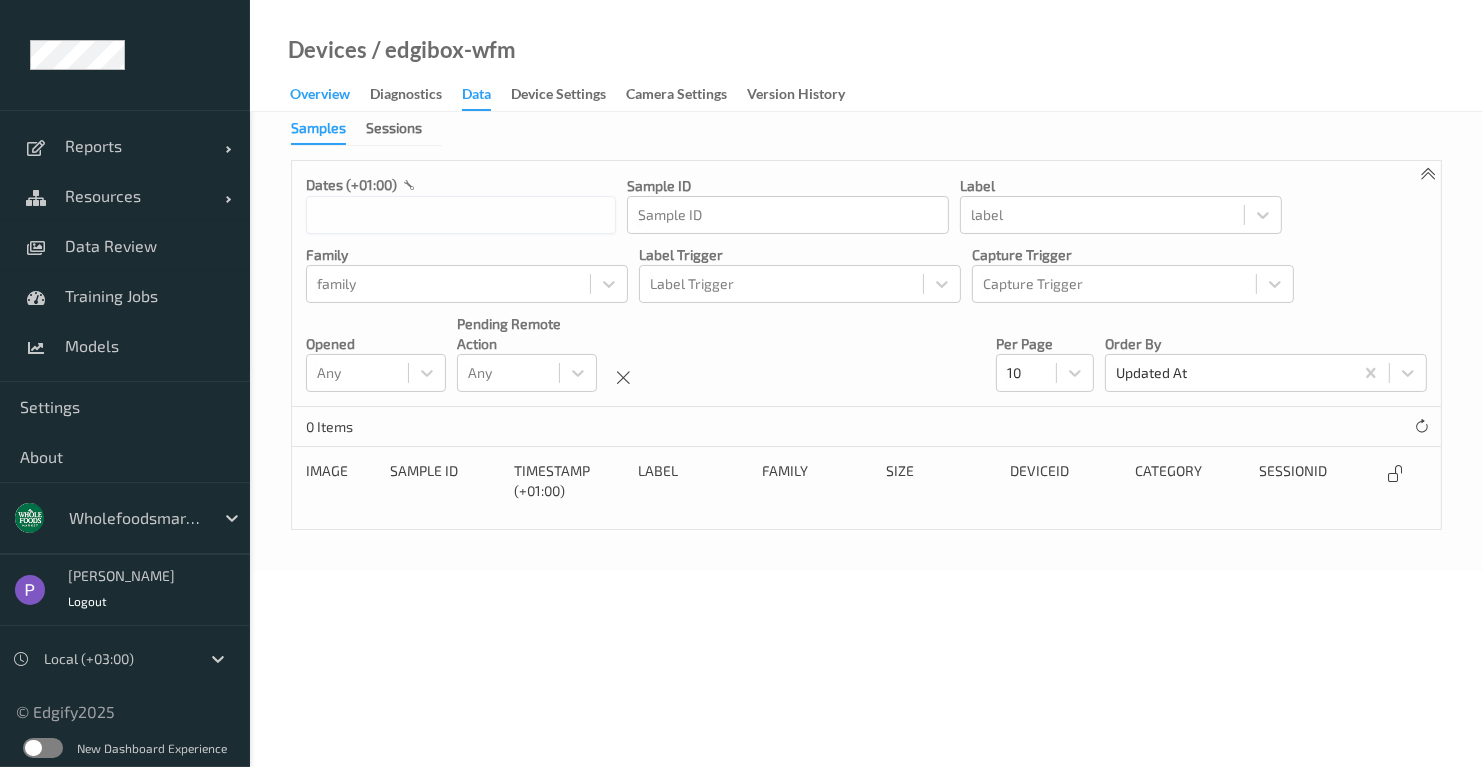 click on "Overview" at bounding box center (320, 96) 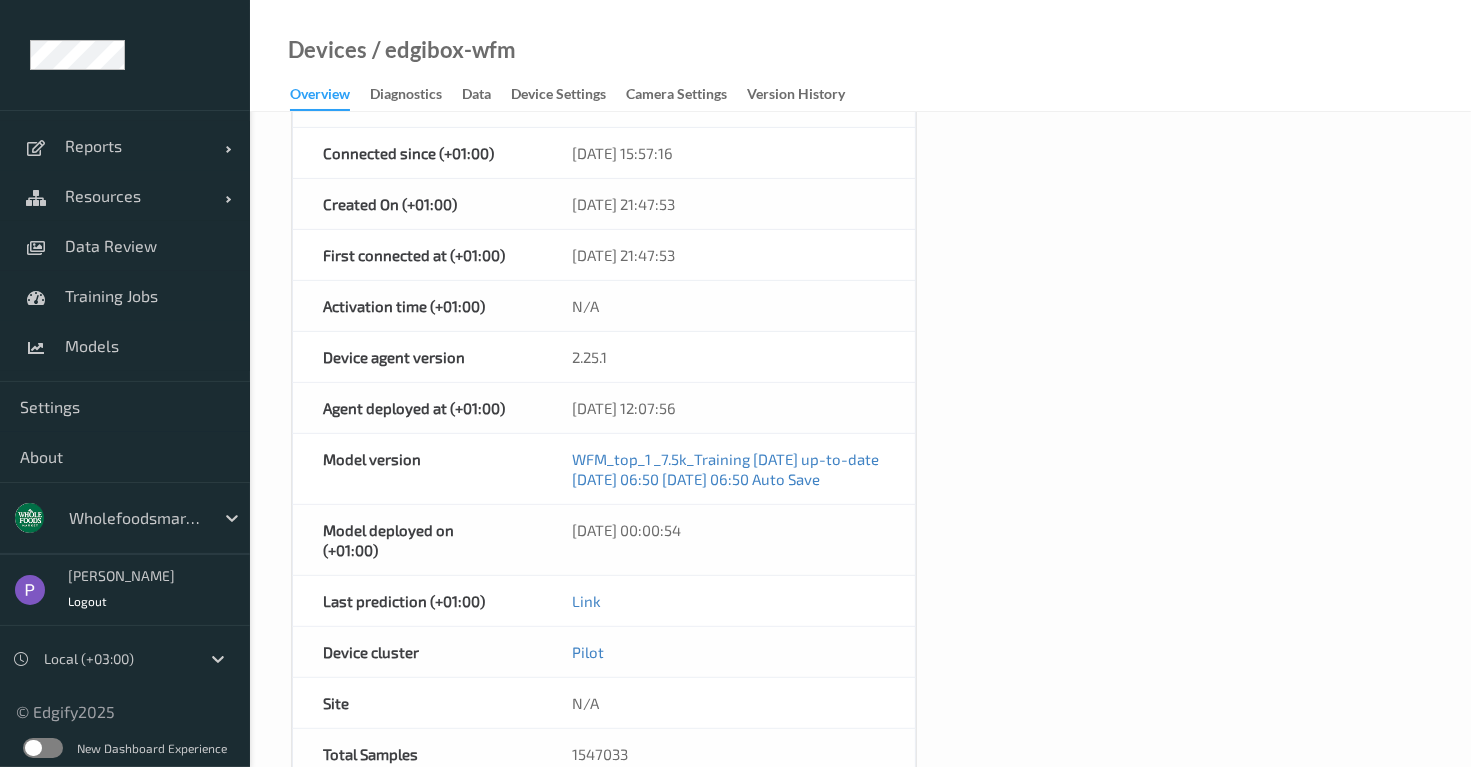 scroll, scrollTop: 480, scrollLeft: 0, axis: vertical 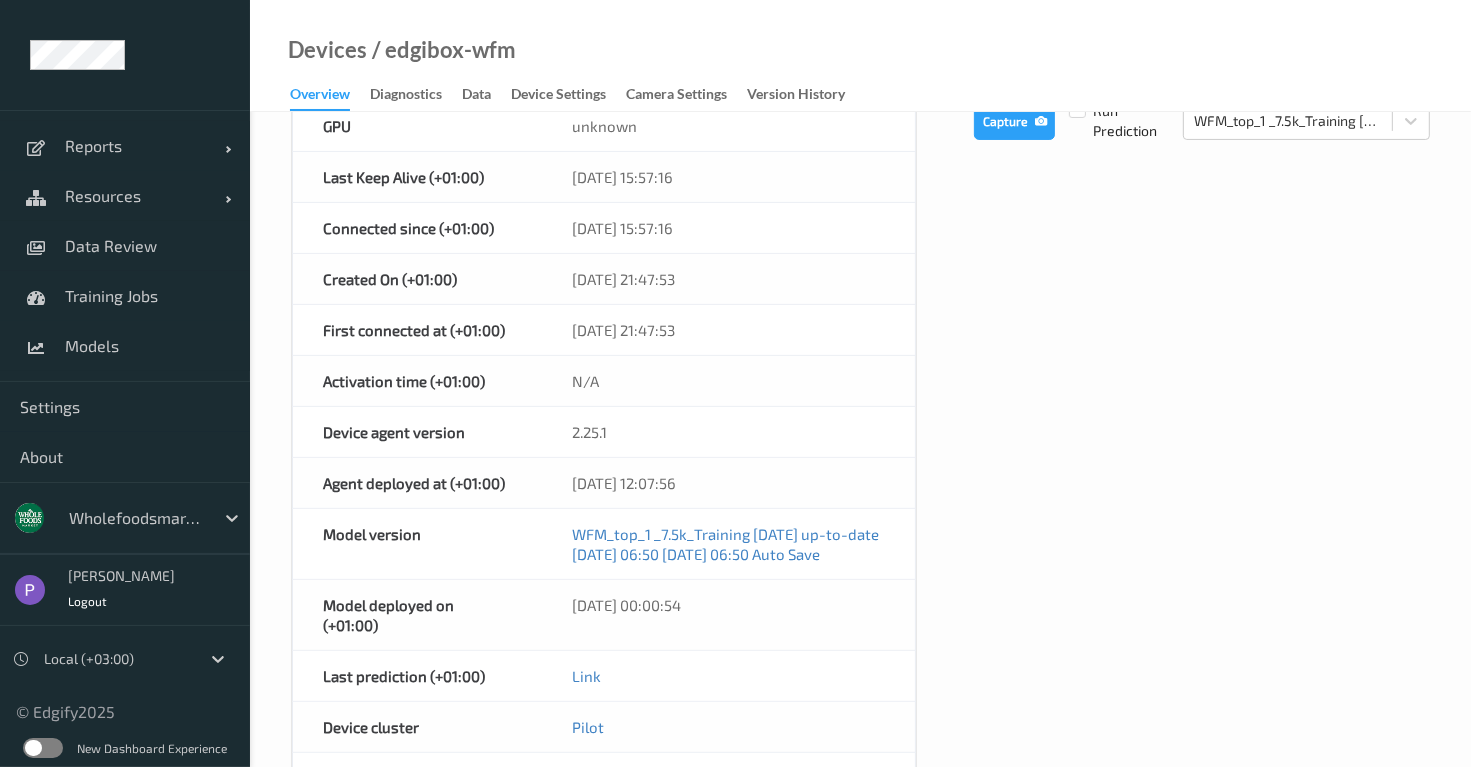 click on "Activation time (+01:00)" at bounding box center [417, 381] 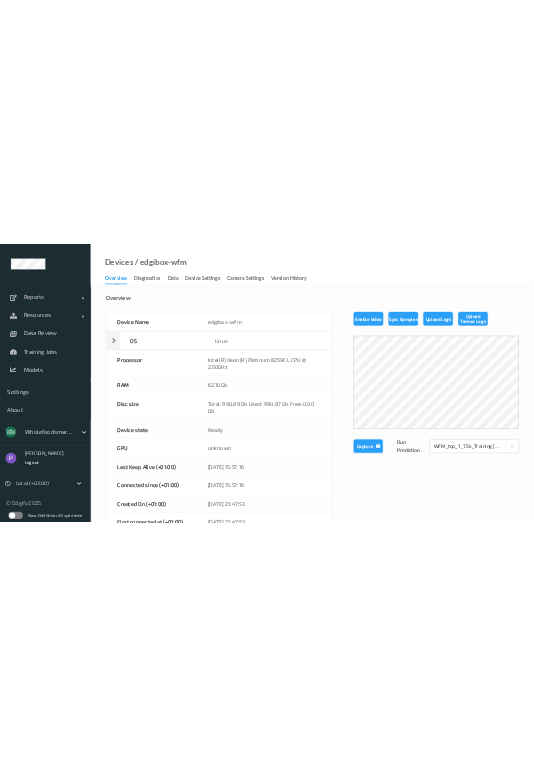 scroll, scrollTop: 0, scrollLeft: 0, axis: both 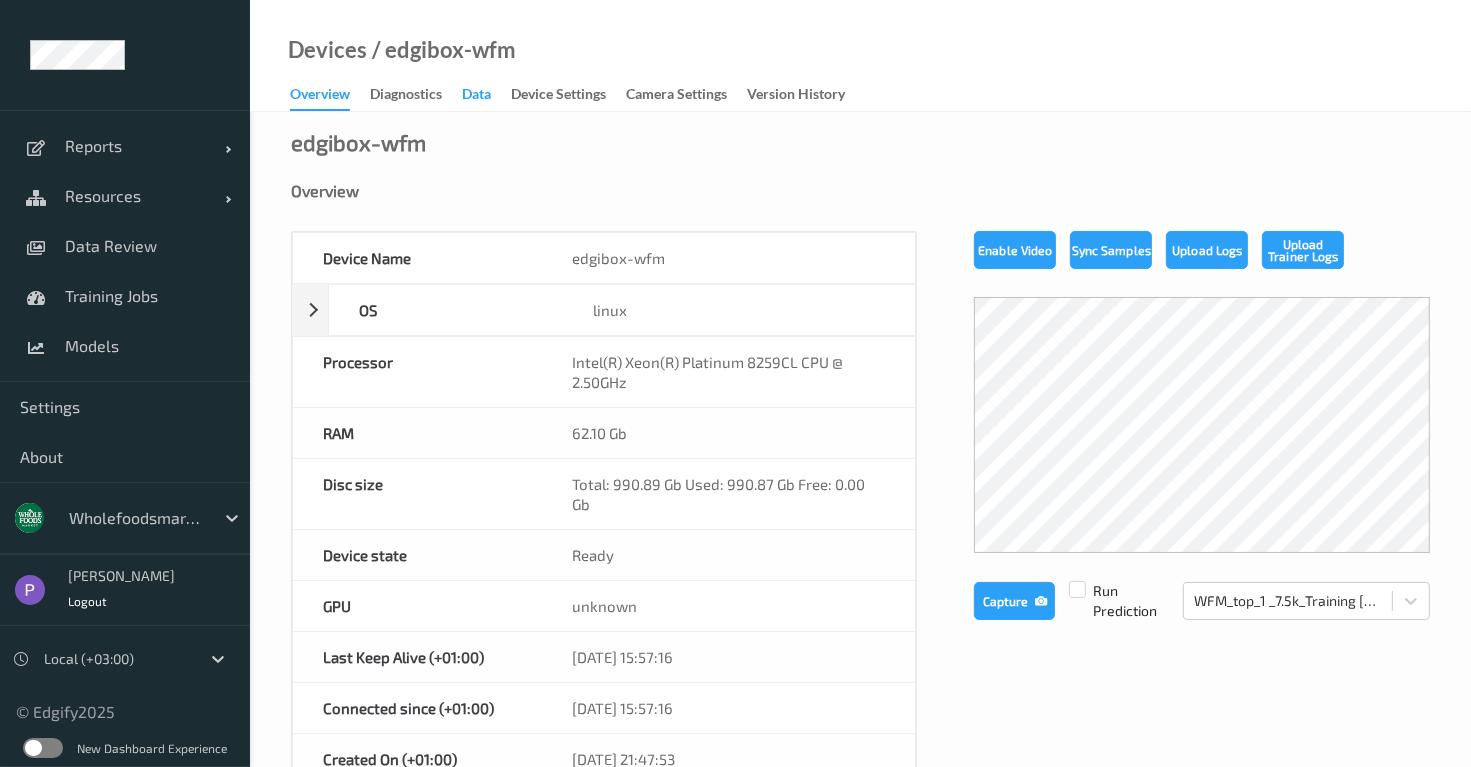 click on "Data" at bounding box center (476, 96) 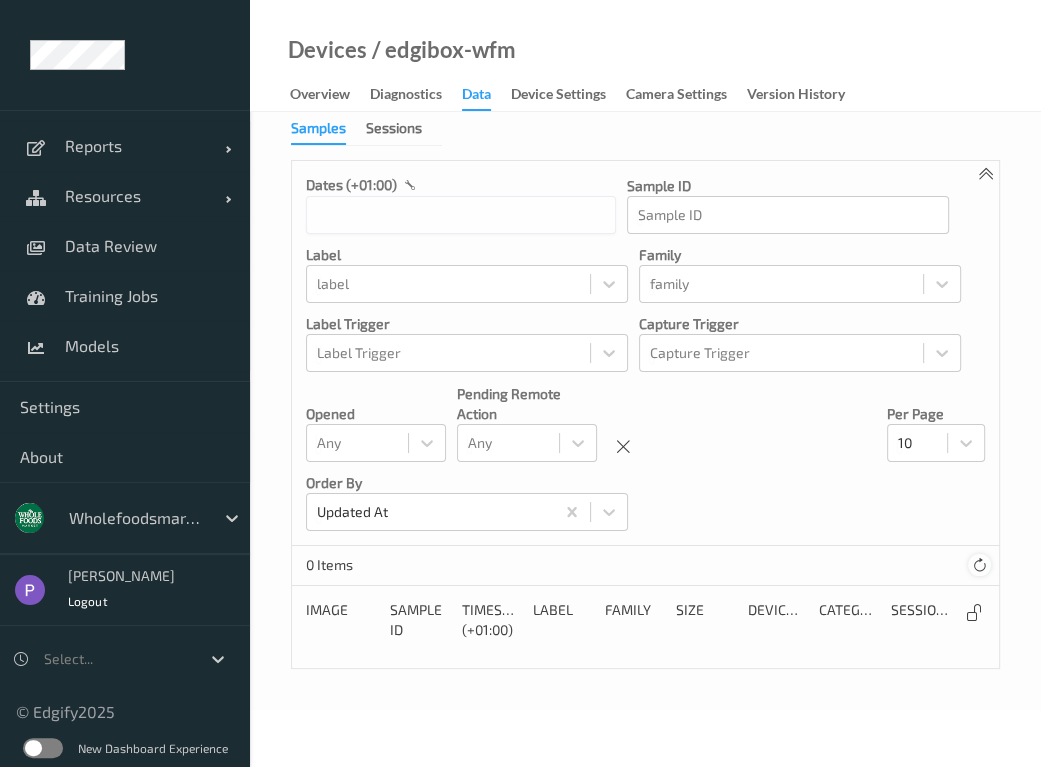 click at bounding box center (979, 565) 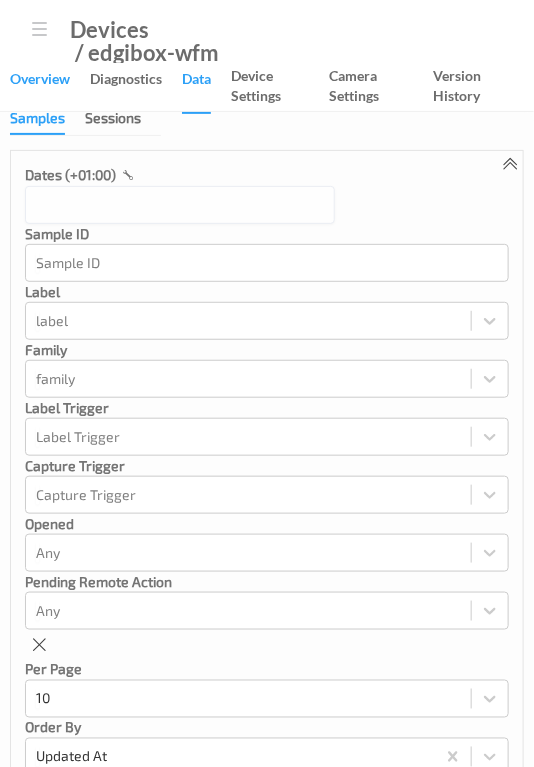 click on "Overview" at bounding box center [40, 81] 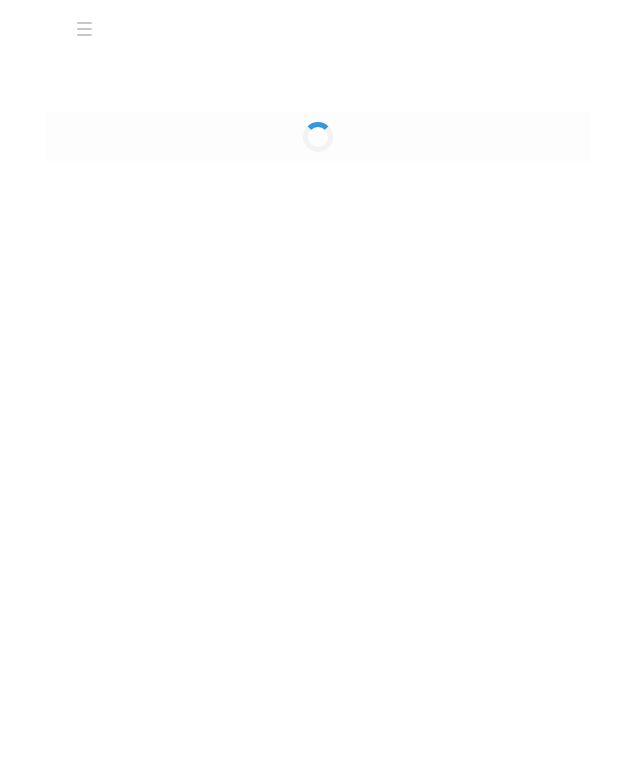 scroll, scrollTop: 0, scrollLeft: 0, axis: both 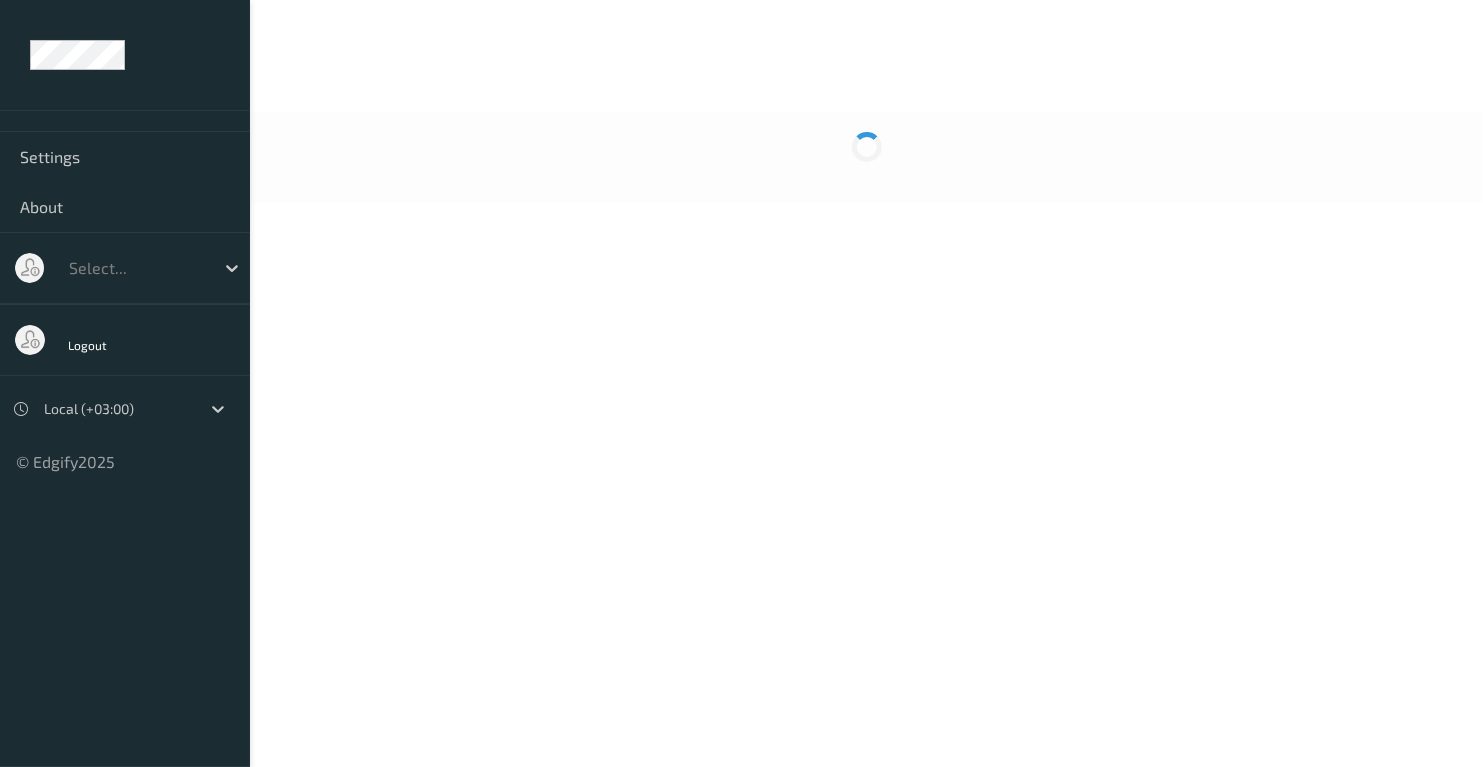 click on "Settings   About Select... Logout Local (+03:00) © Edgify  2025 New Dashboard Experience A" at bounding box center (741, 383) 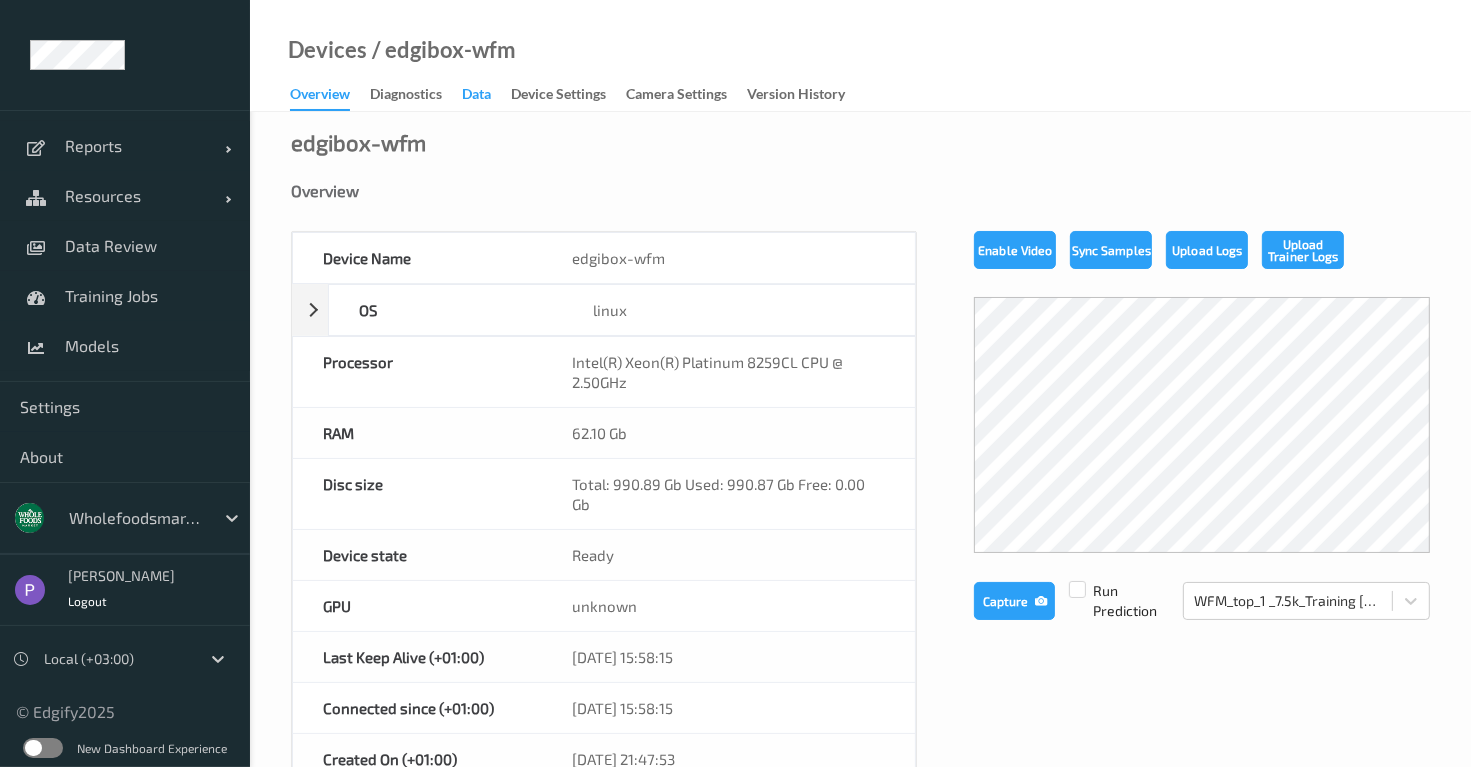 click on "Data" at bounding box center (476, 96) 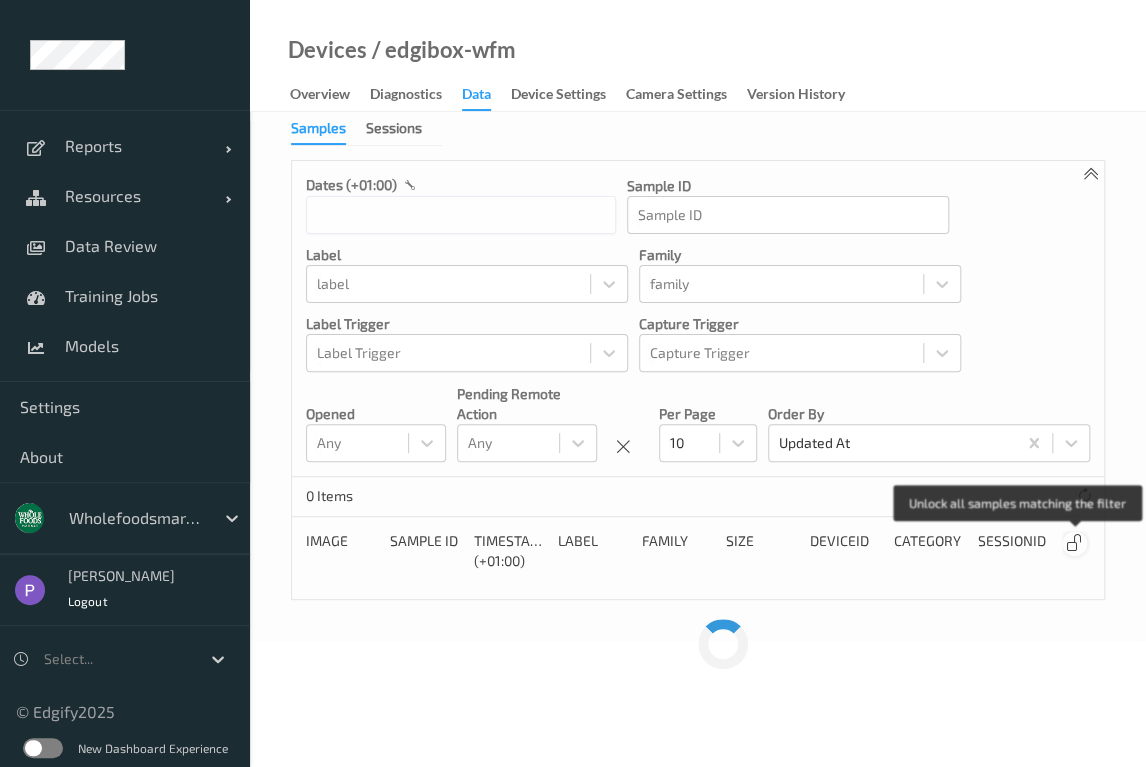 click at bounding box center (1074, 543) 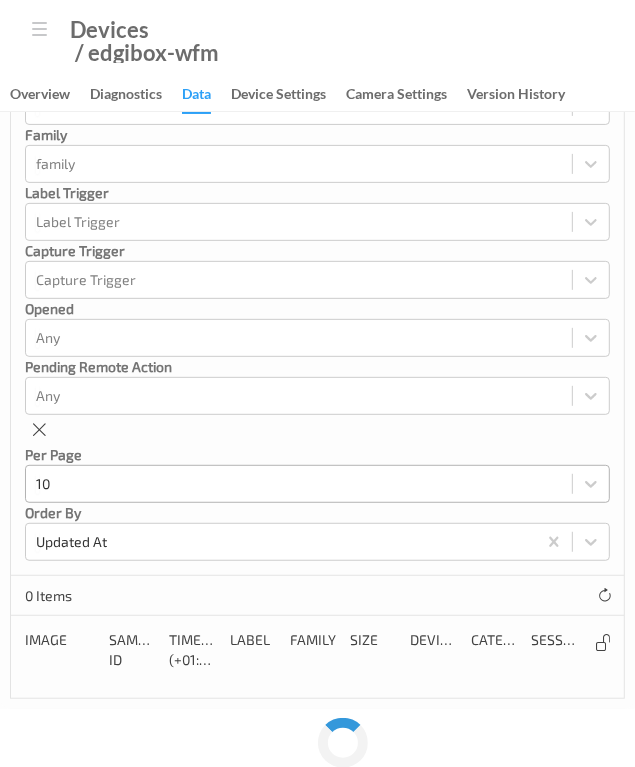 scroll, scrollTop: 156, scrollLeft: 0, axis: vertical 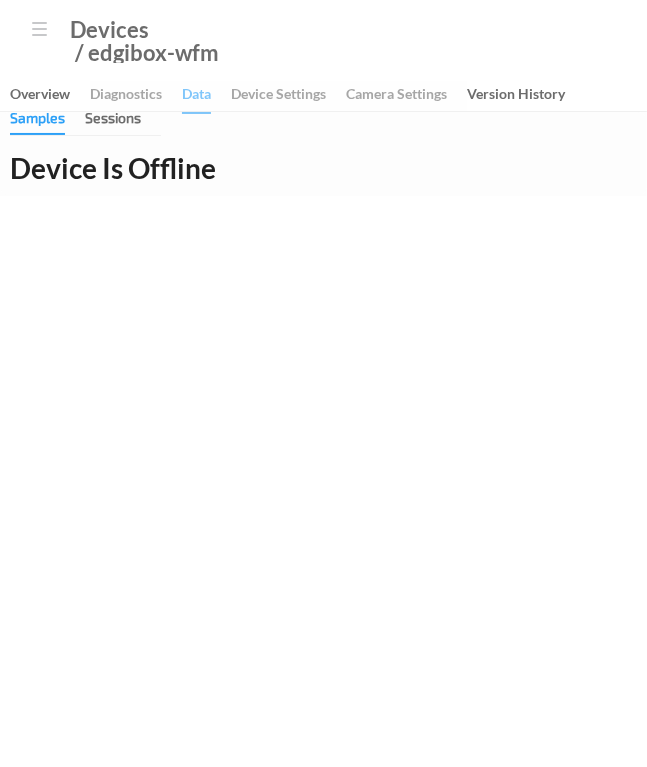 click on "Devices / edgibox-wfm Overview Diagnostics Data Device Settings Camera Settings Version History Samples Sessions Device Is Offline A" at bounding box center [323, 383] 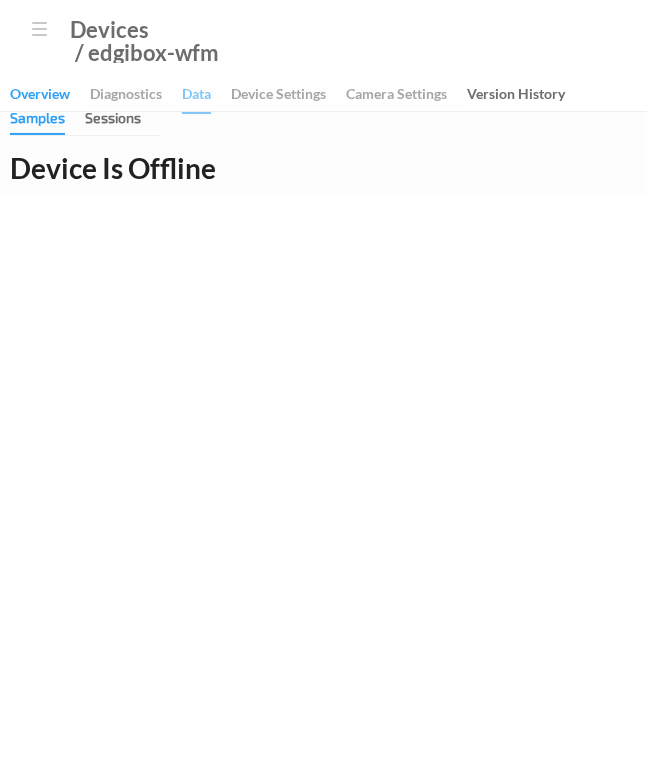 click on "Overview" at bounding box center (40, 96) 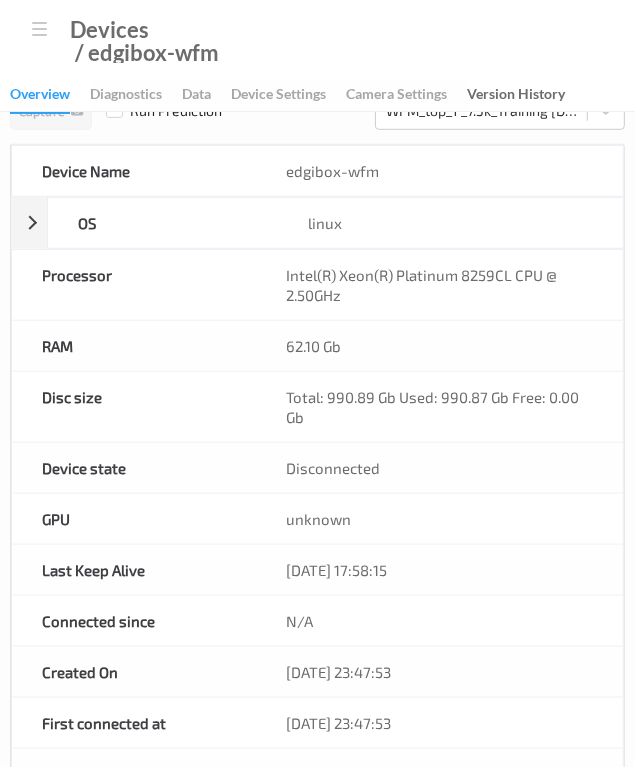scroll, scrollTop: 576, scrollLeft: 0, axis: vertical 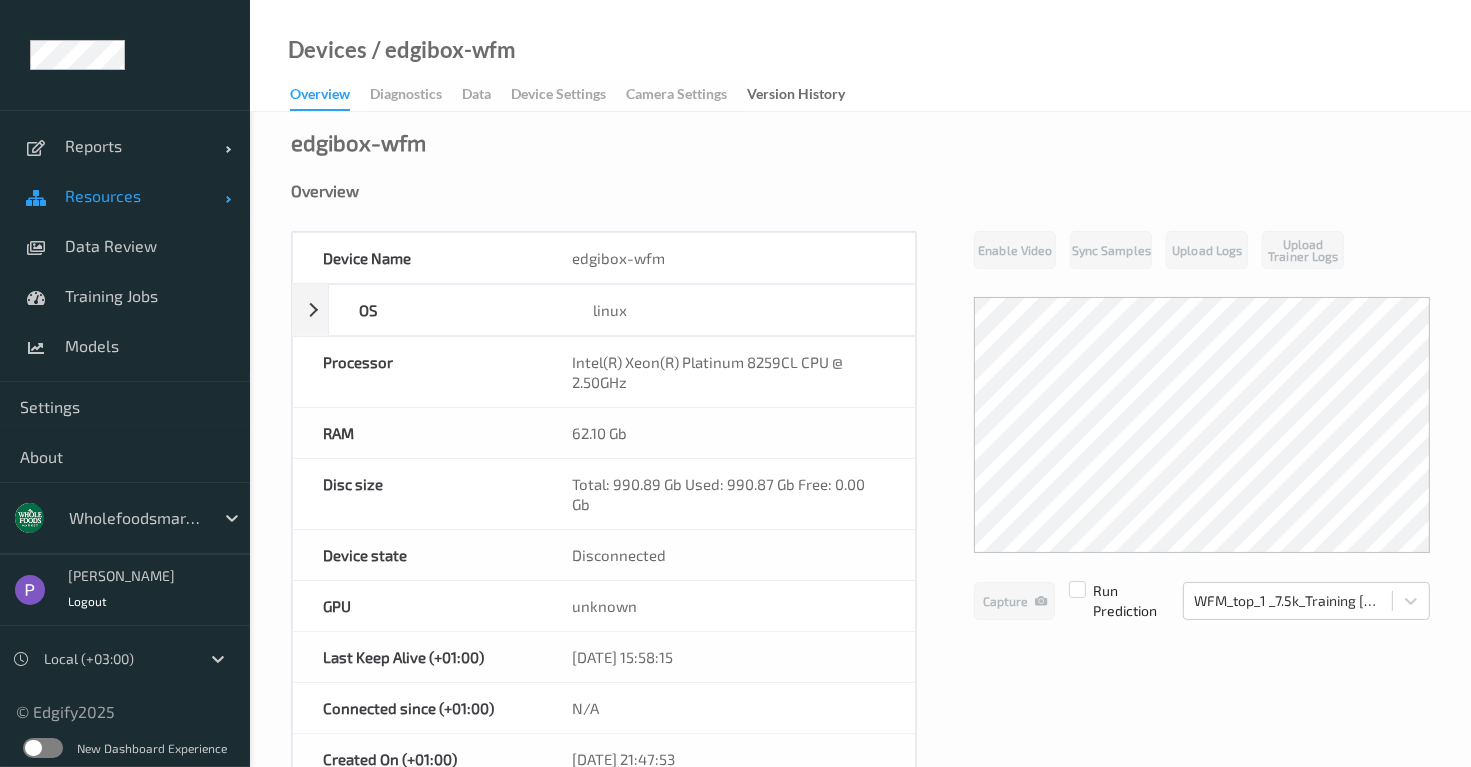 click on "Resources" at bounding box center [125, 196] 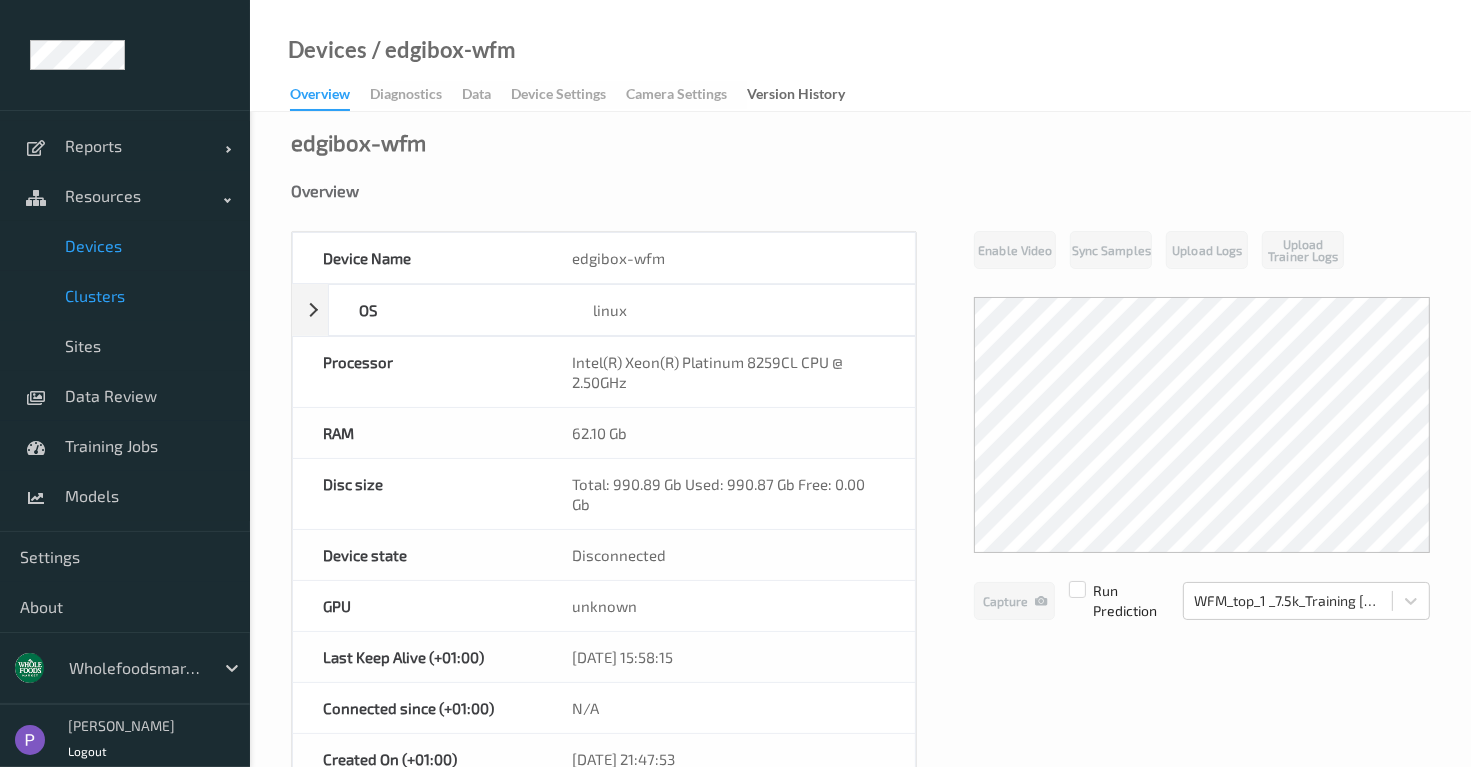 click on "Clusters" at bounding box center [147, 296] 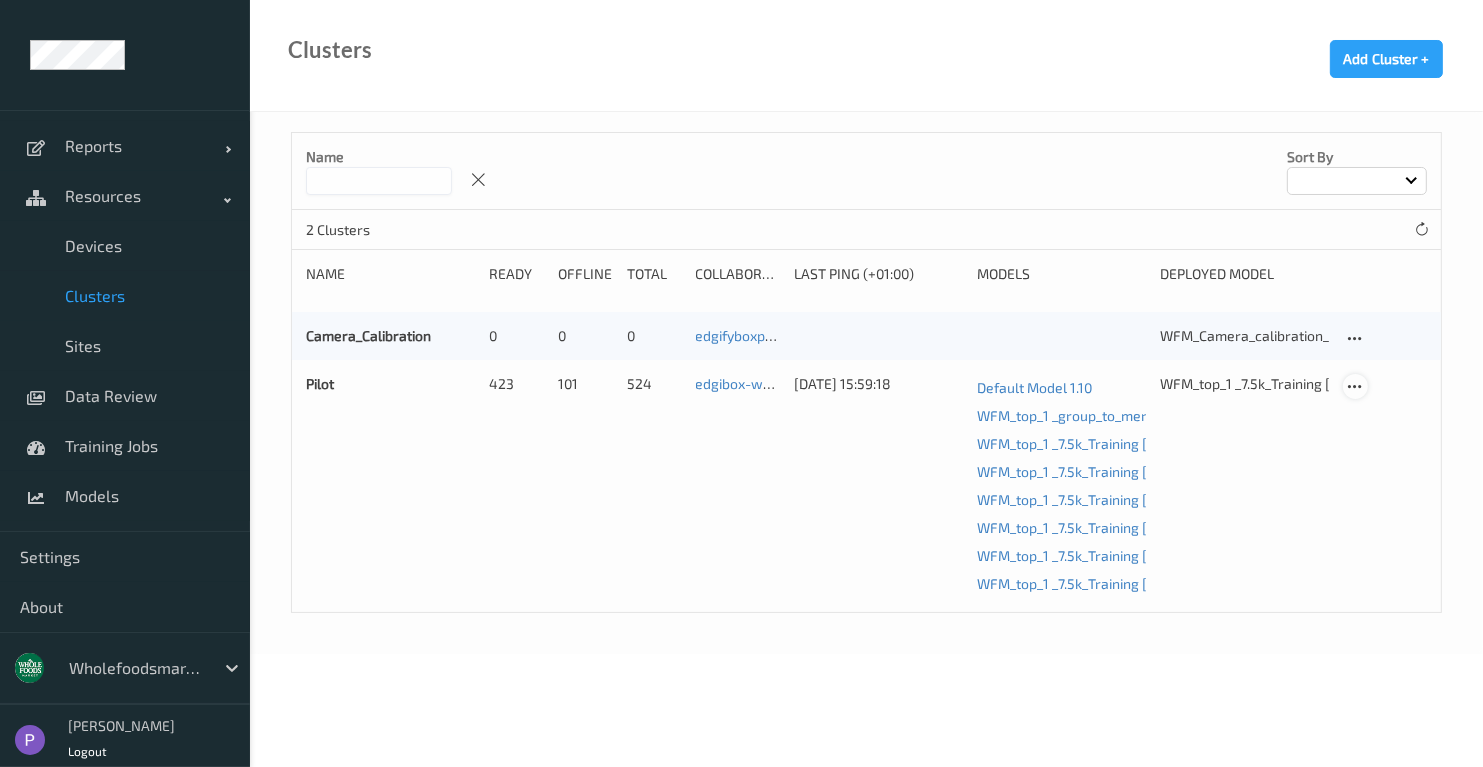 click at bounding box center [1355, 387] 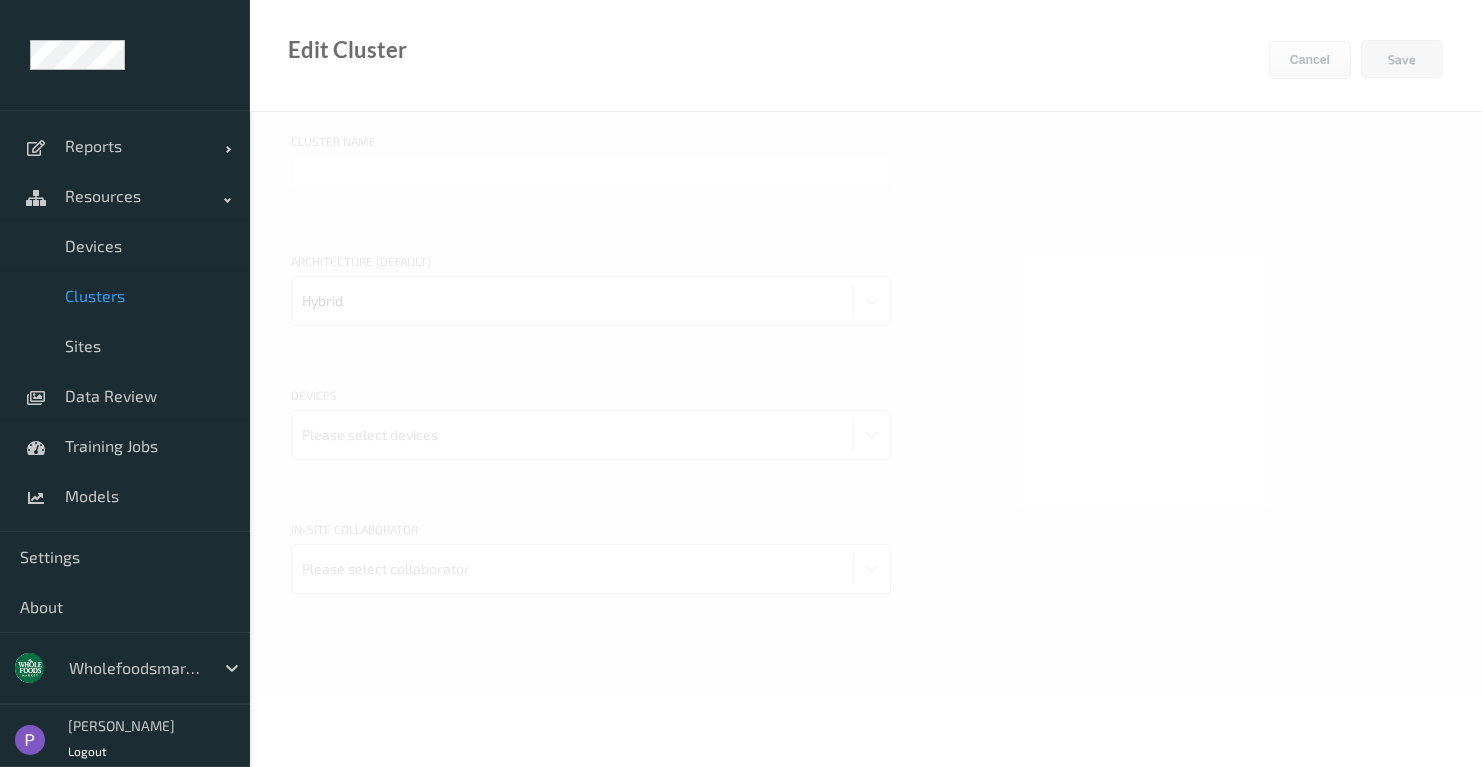 type on "Pilot" 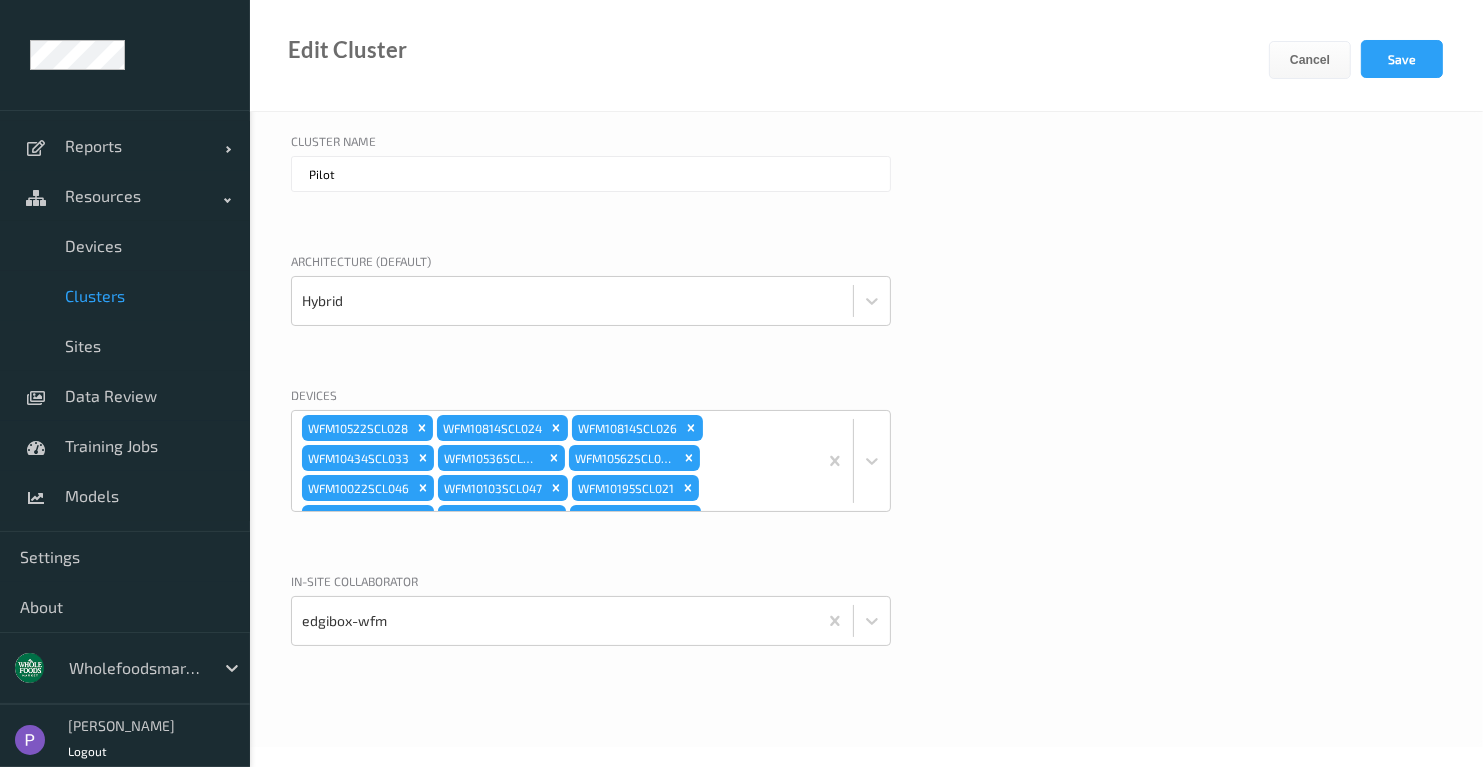 click at bounding box center [572, 301] 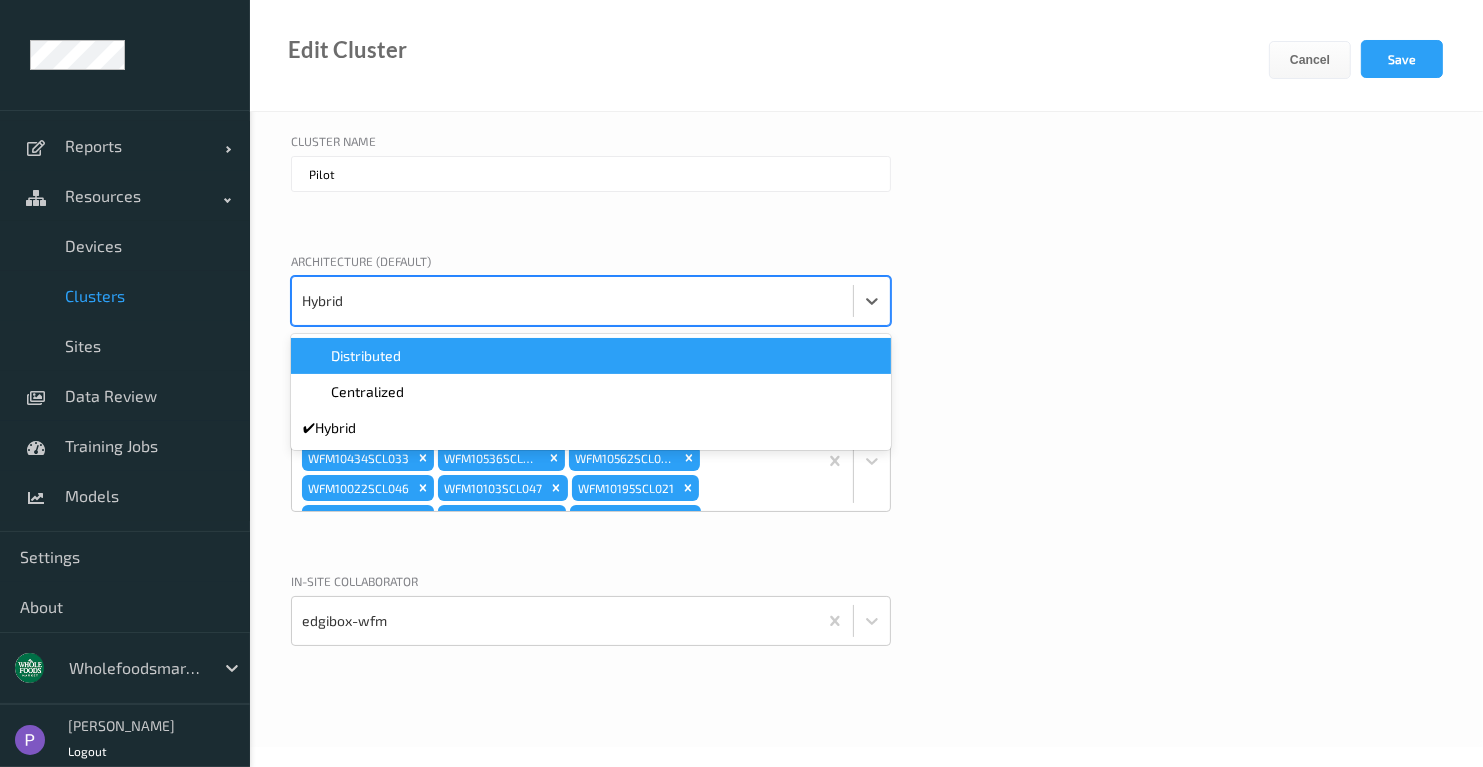click on "Distributed" at bounding box center (591, 356) 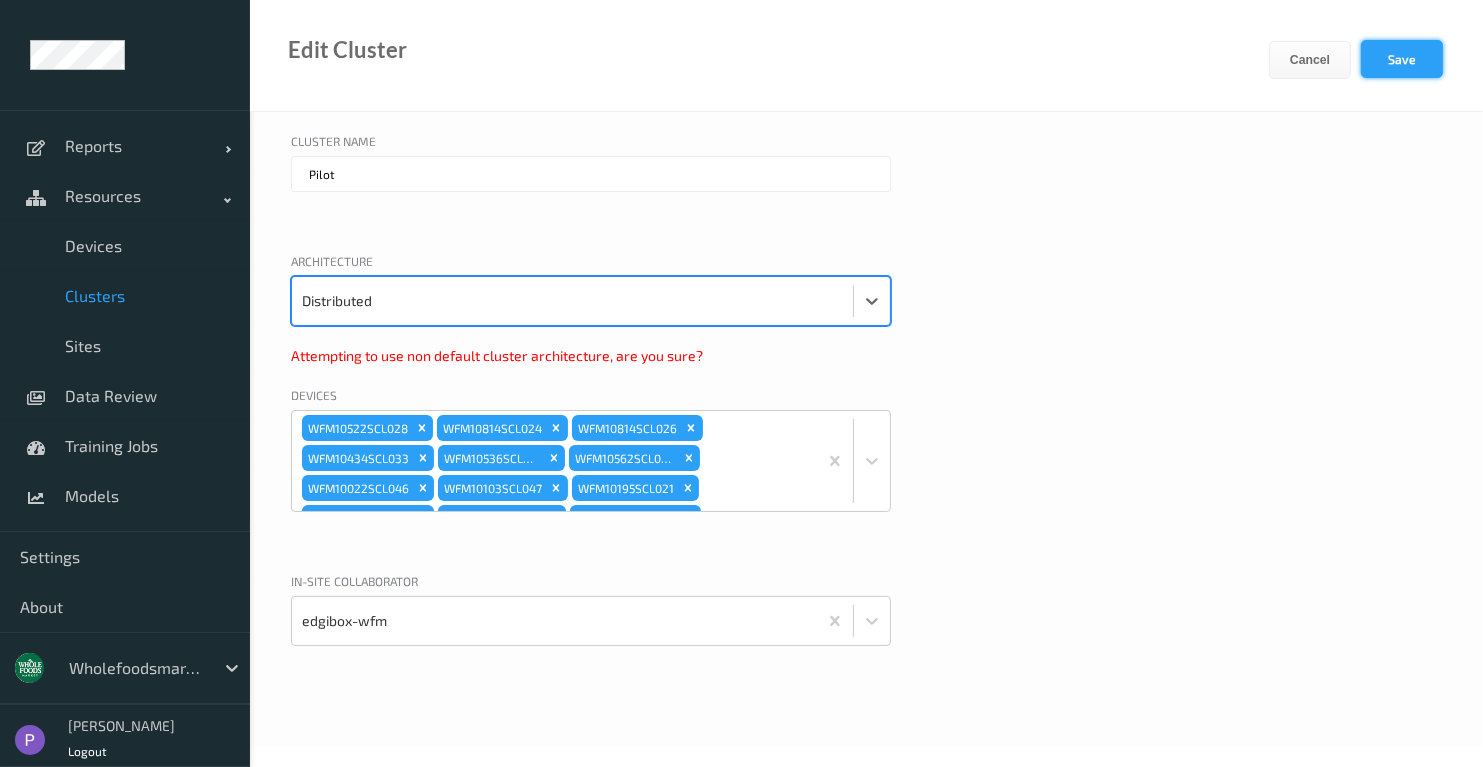 click on "Save" at bounding box center (1402, 59) 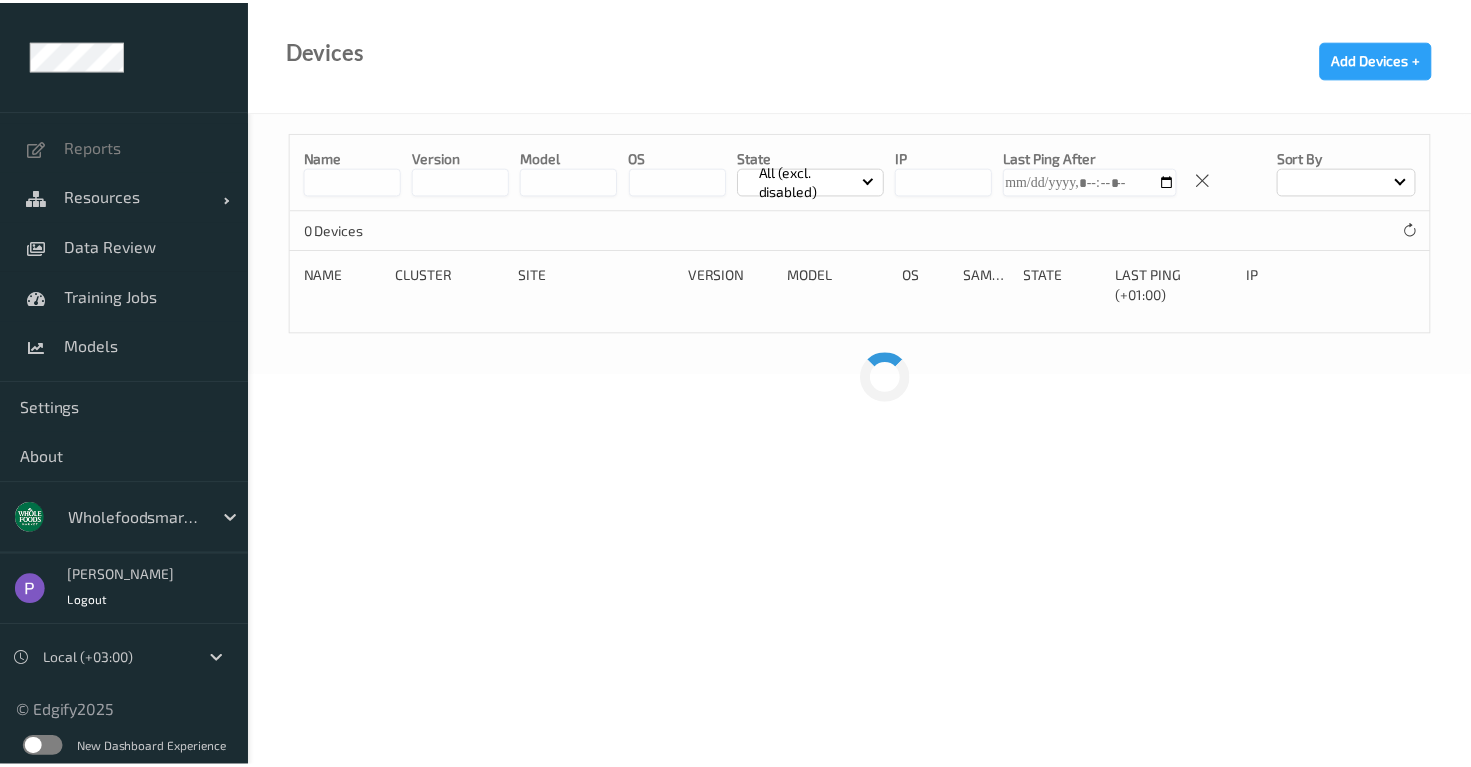 scroll, scrollTop: 0, scrollLeft: 0, axis: both 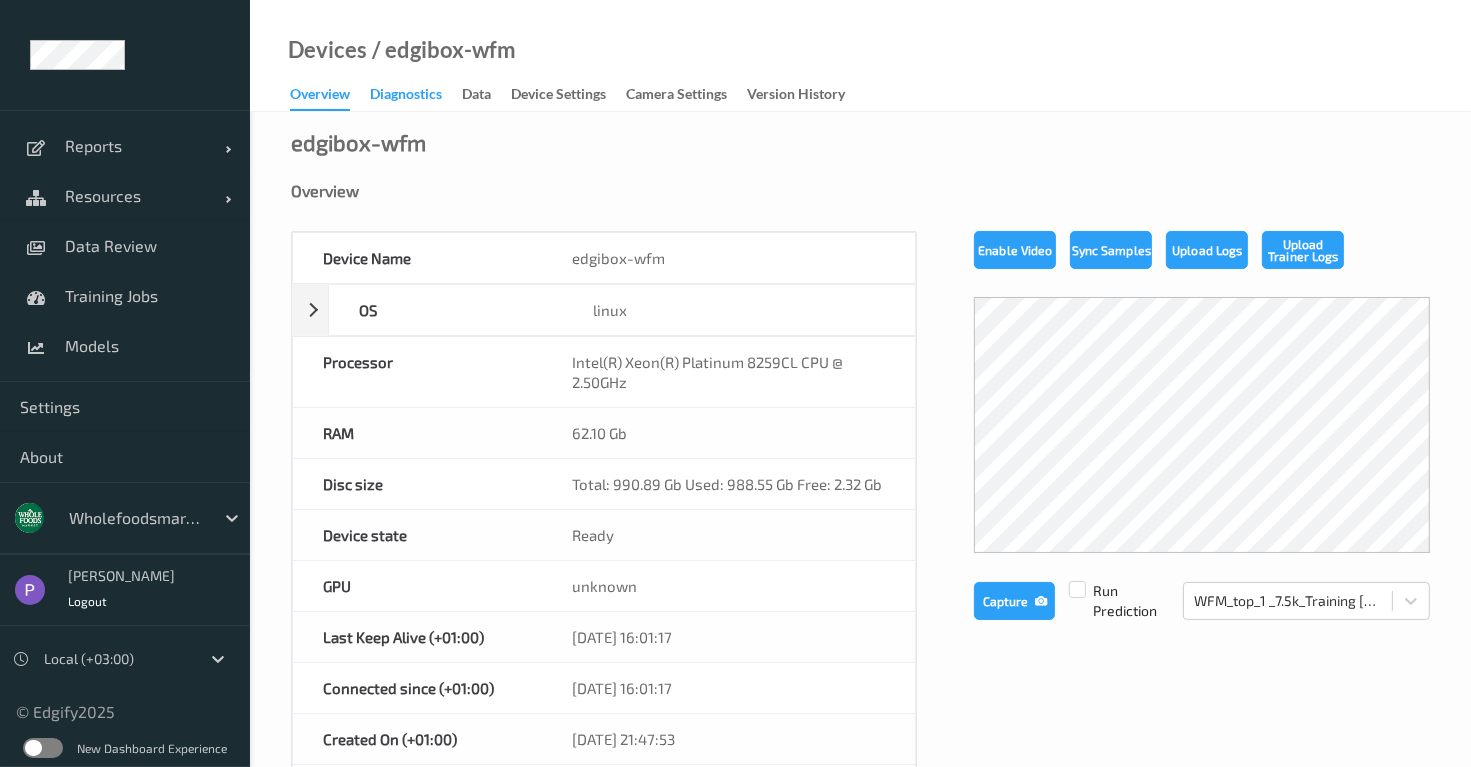 click on "Diagnostics" at bounding box center [406, 96] 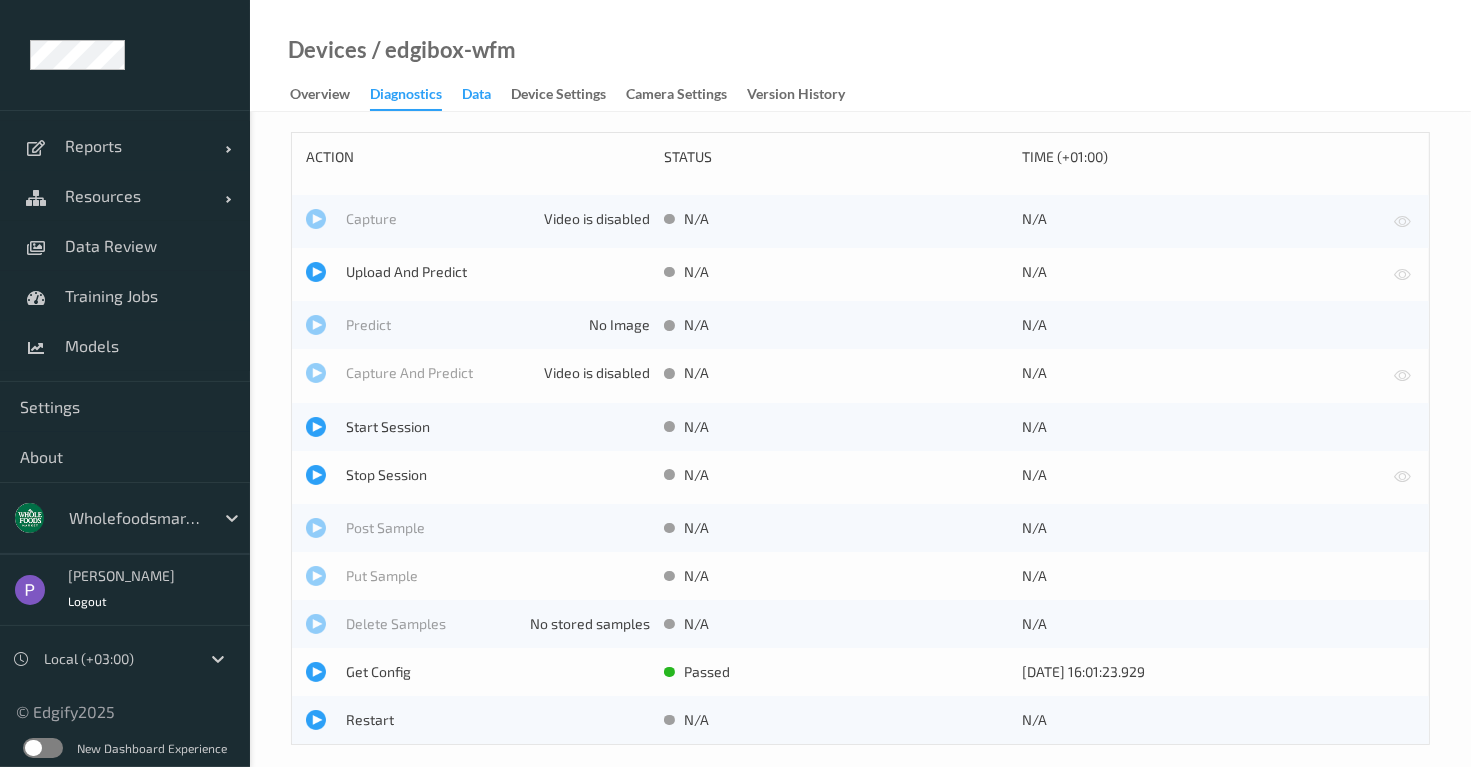 click on "Data" at bounding box center [476, 96] 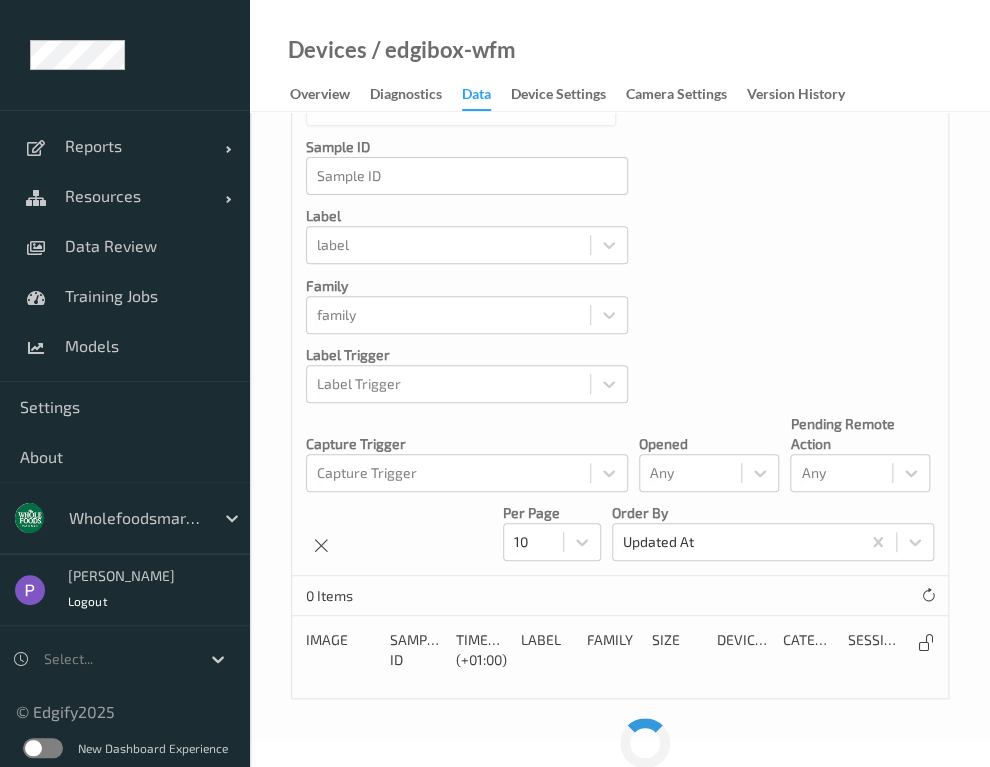 scroll, scrollTop: 80, scrollLeft: 0, axis: vertical 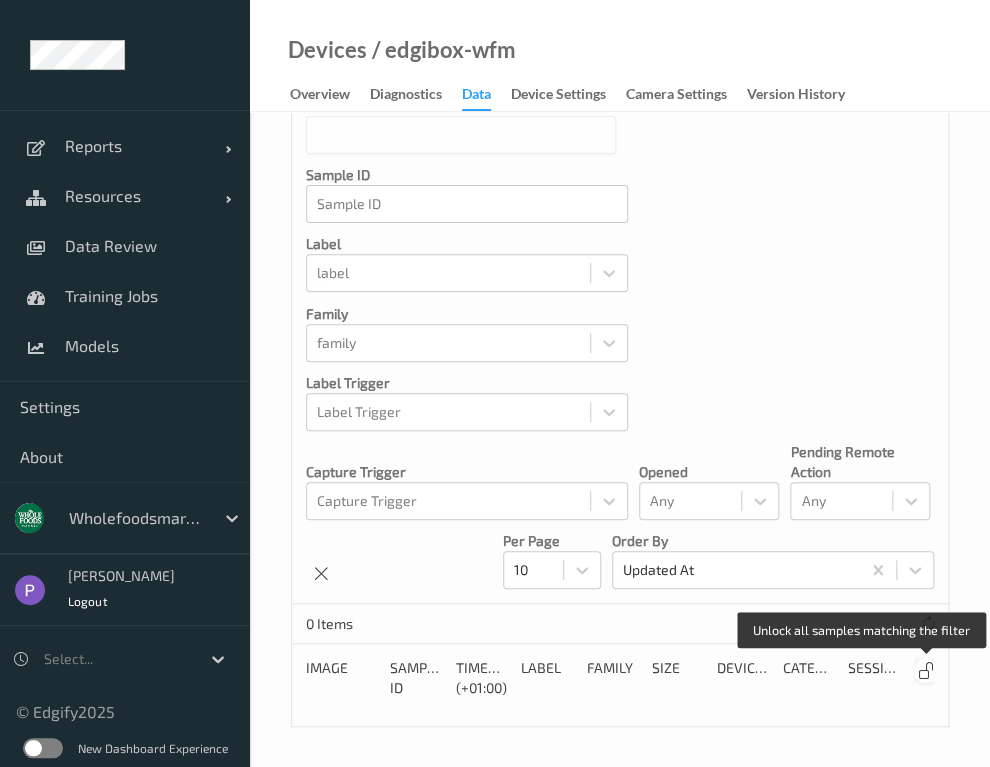 click at bounding box center (926, 671) 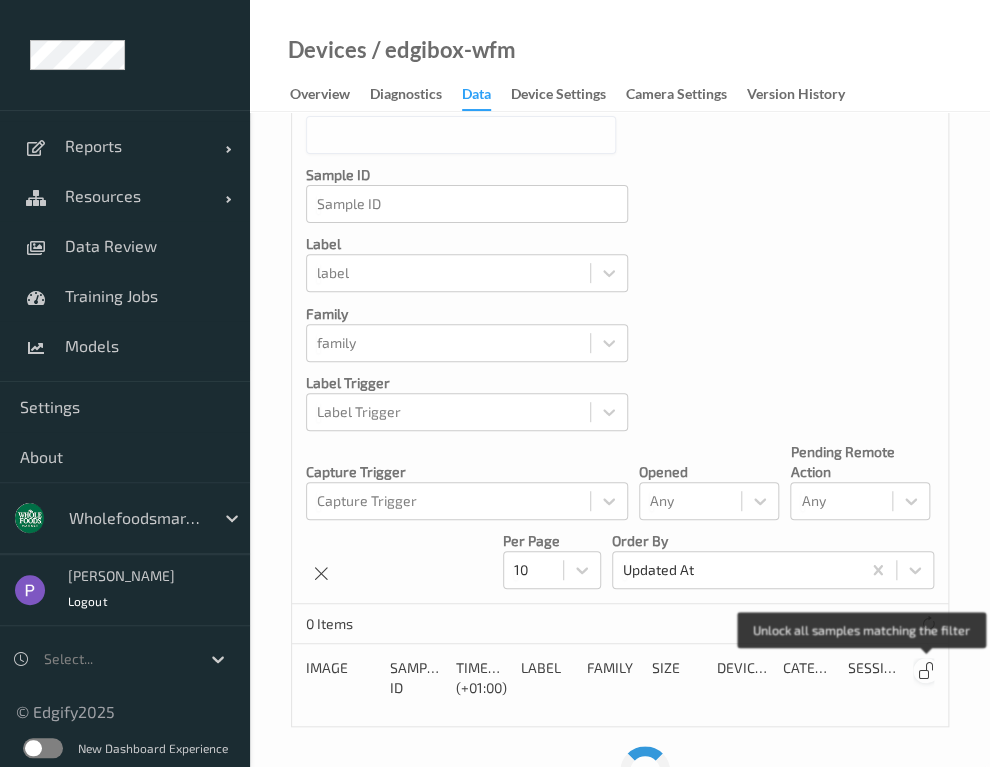 click at bounding box center (926, 671) 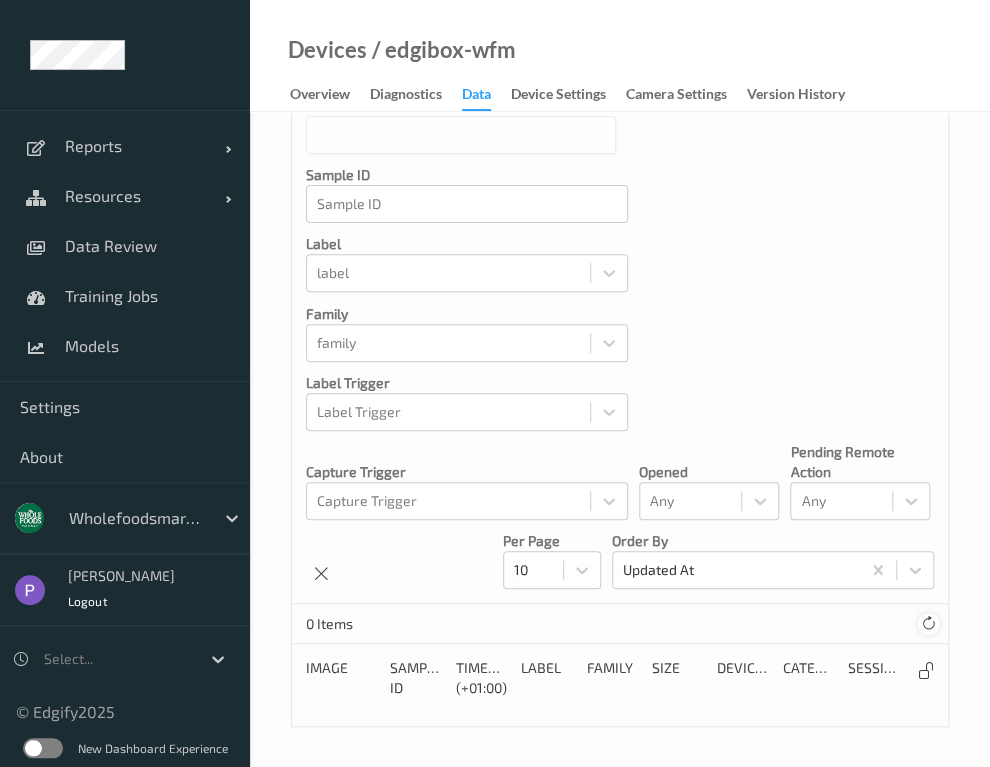 click at bounding box center (928, 623) 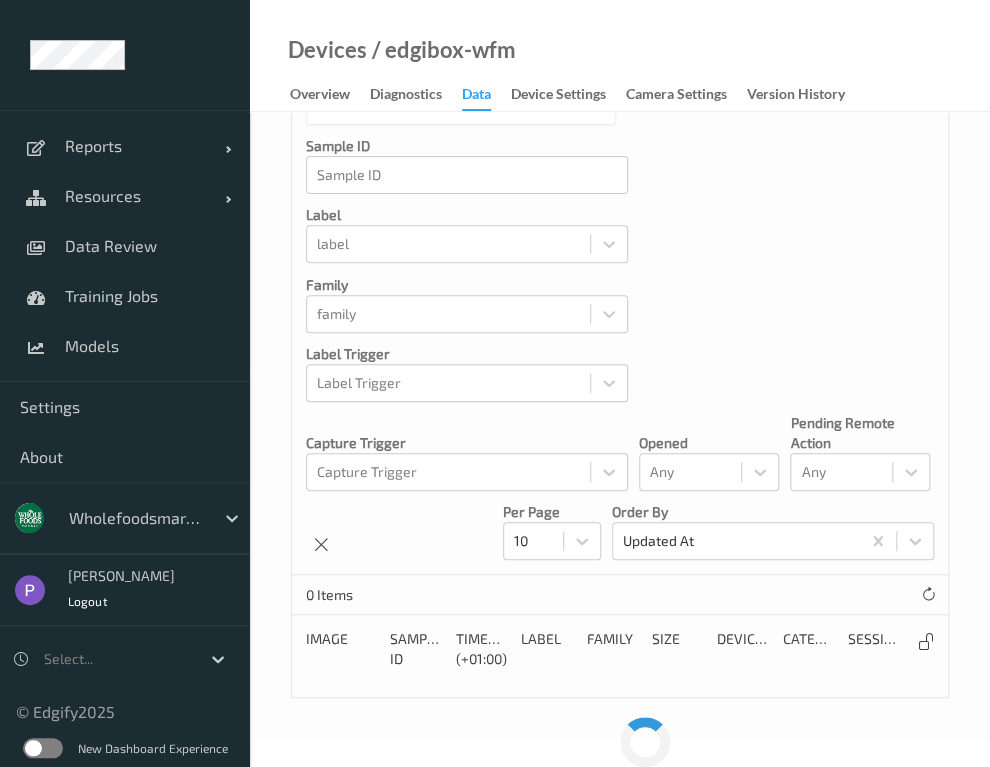 scroll, scrollTop: 108, scrollLeft: 0, axis: vertical 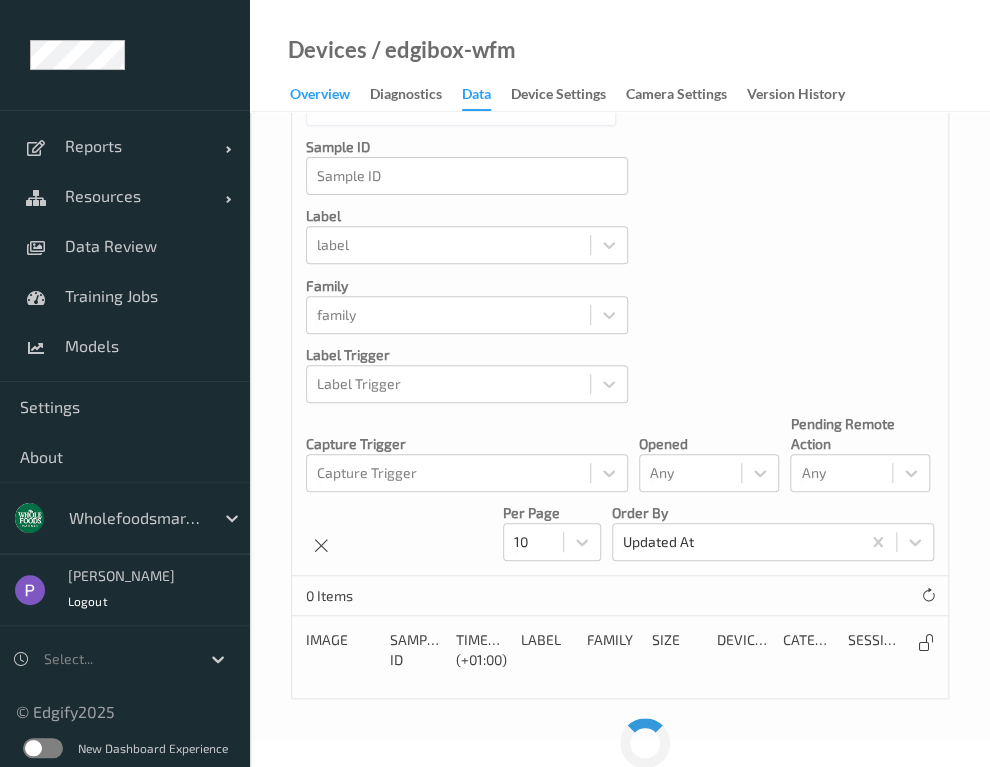 click on "Overview" at bounding box center (320, 96) 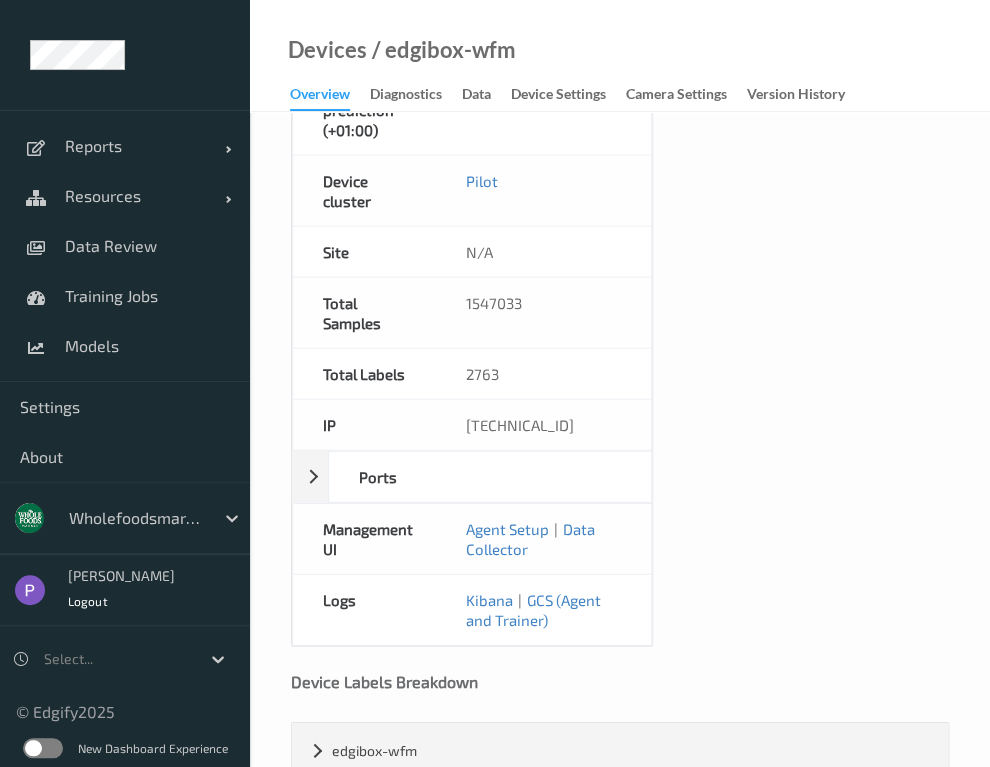 scroll, scrollTop: 1548, scrollLeft: 0, axis: vertical 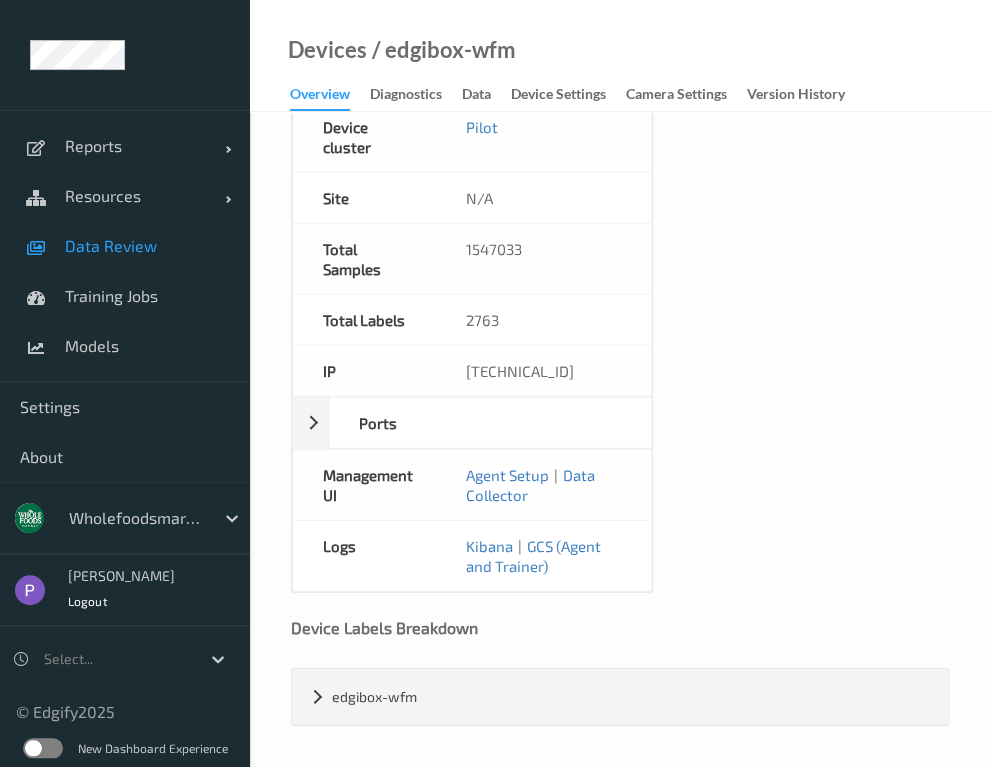 click on "Data Review" at bounding box center (147, 246) 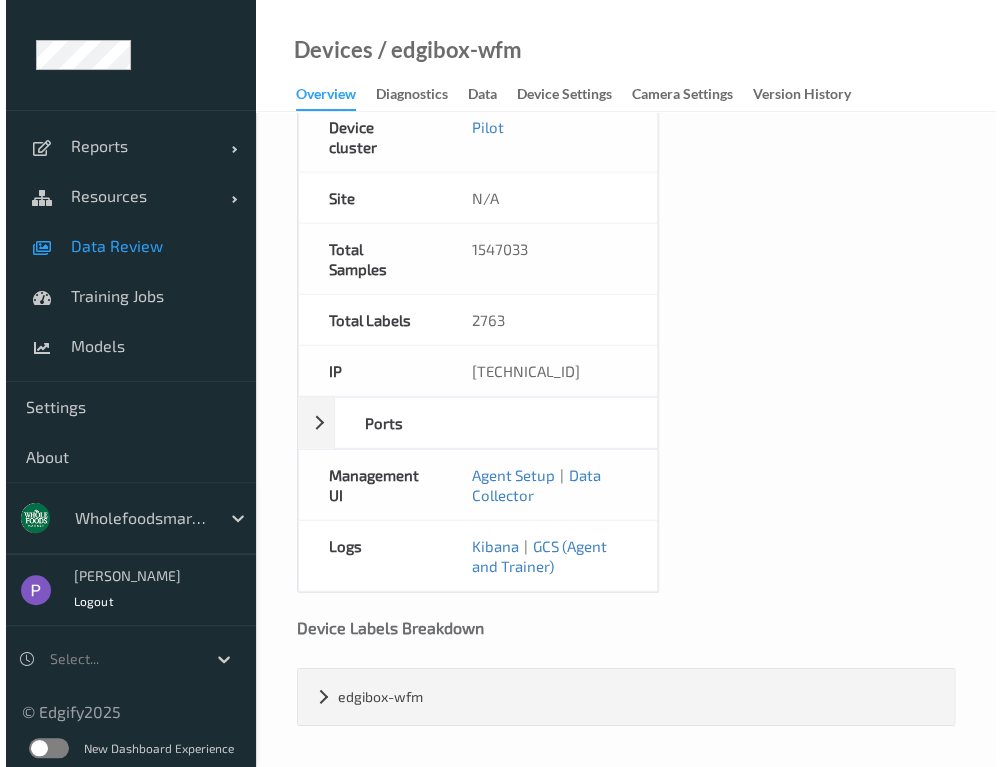 scroll, scrollTop: 0, scrollLeft: 0, axis: both 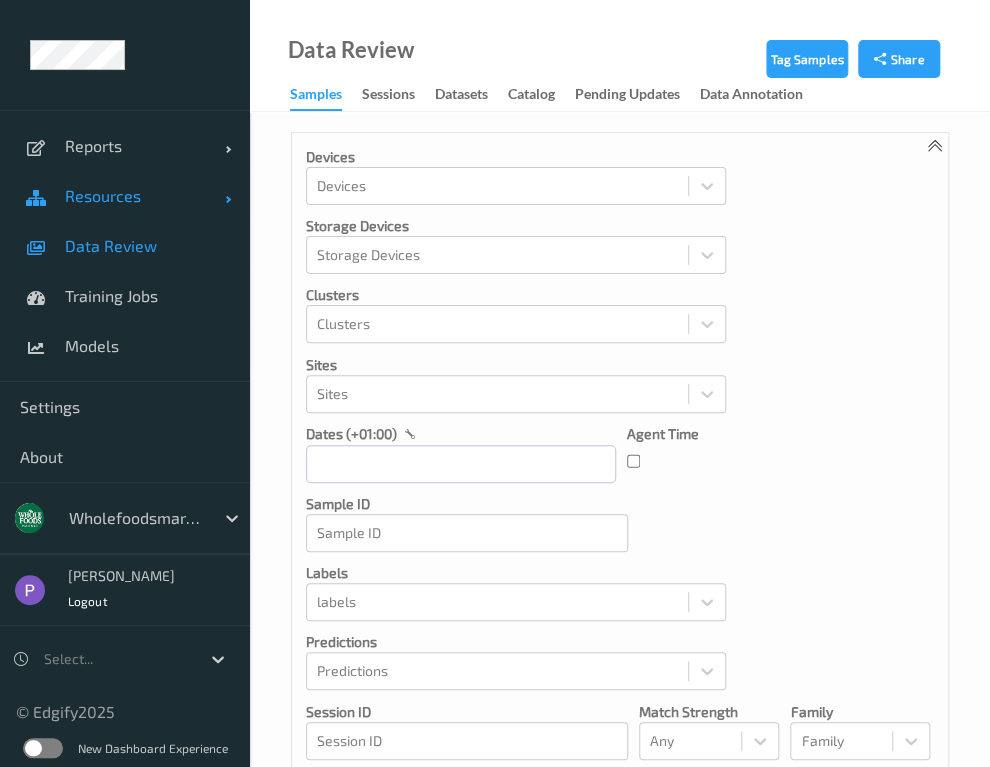 click on "Resources" at bounding box center [145, 196] 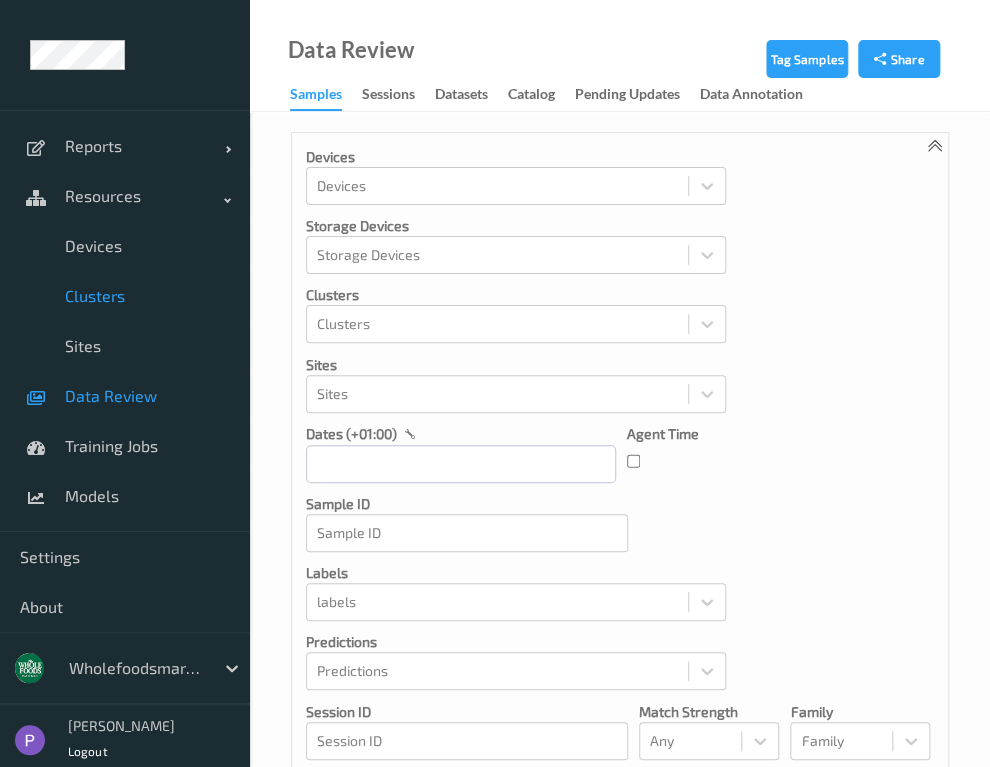 click on "Clusters" at bounding box center (125, 296) 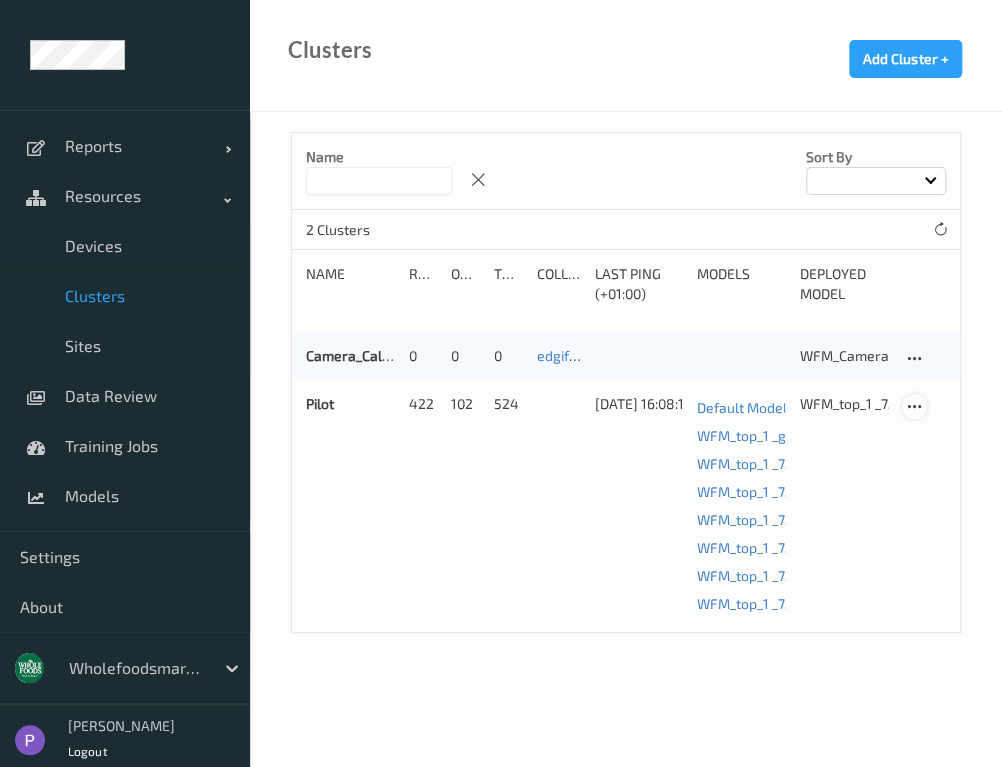 click at bounding box center [914, 406] 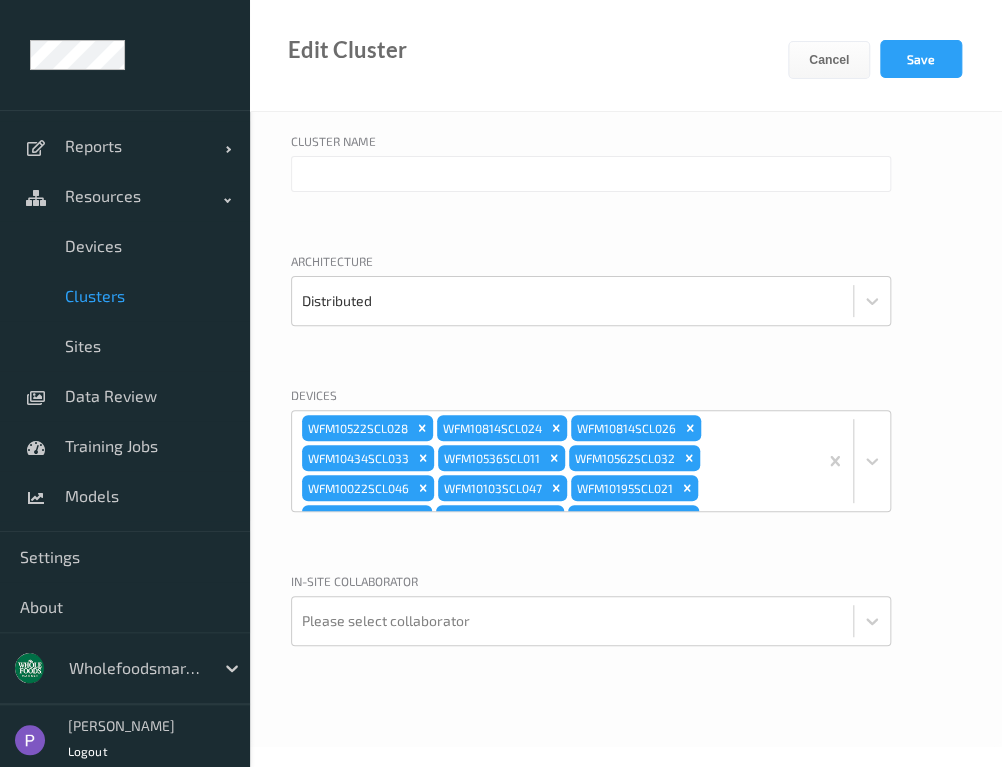 type on "Pilot" 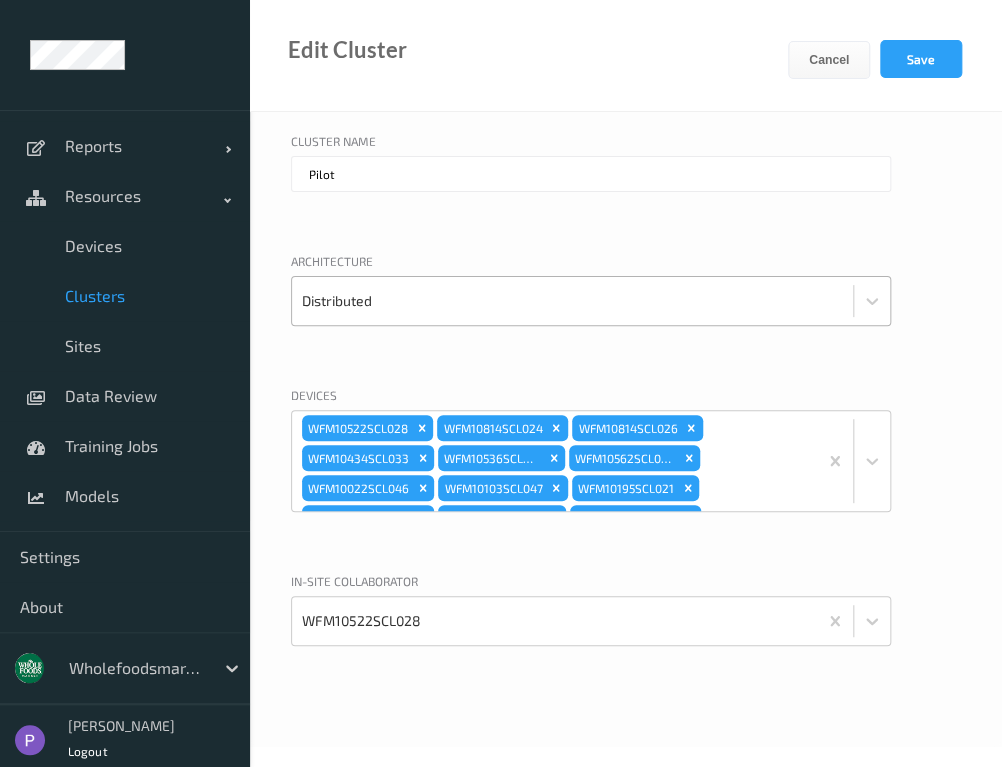 click at bounding box center [572, 301] 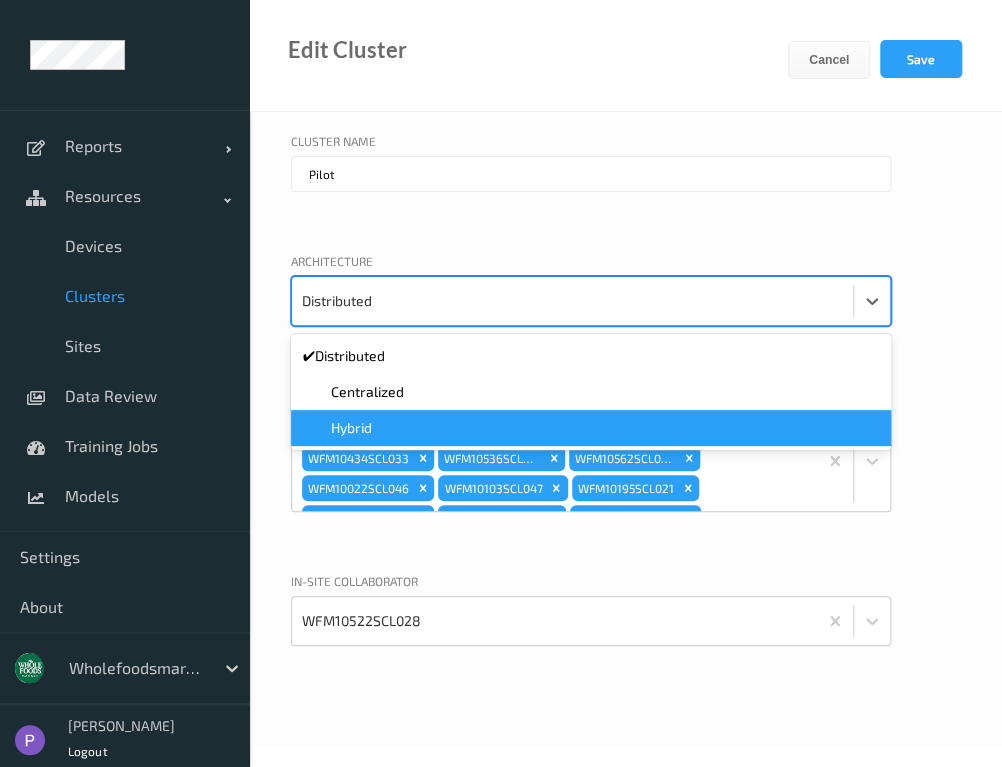 click on "Hybrid" at bounding box center [591, 428] 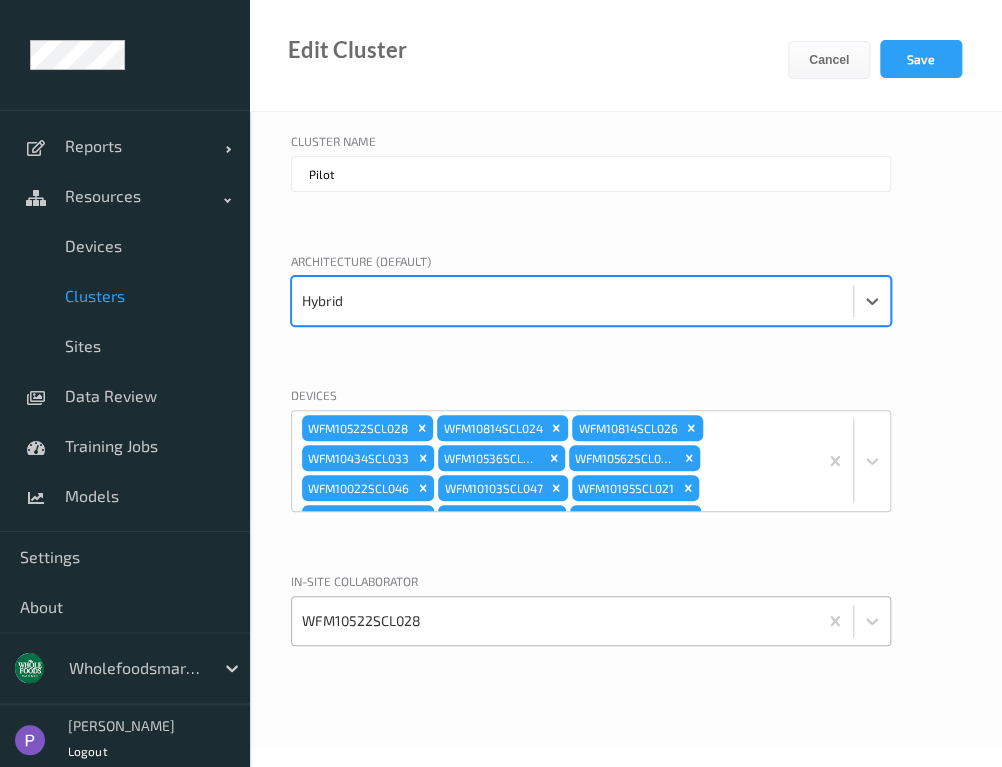 click at bounding box center [554, 621] 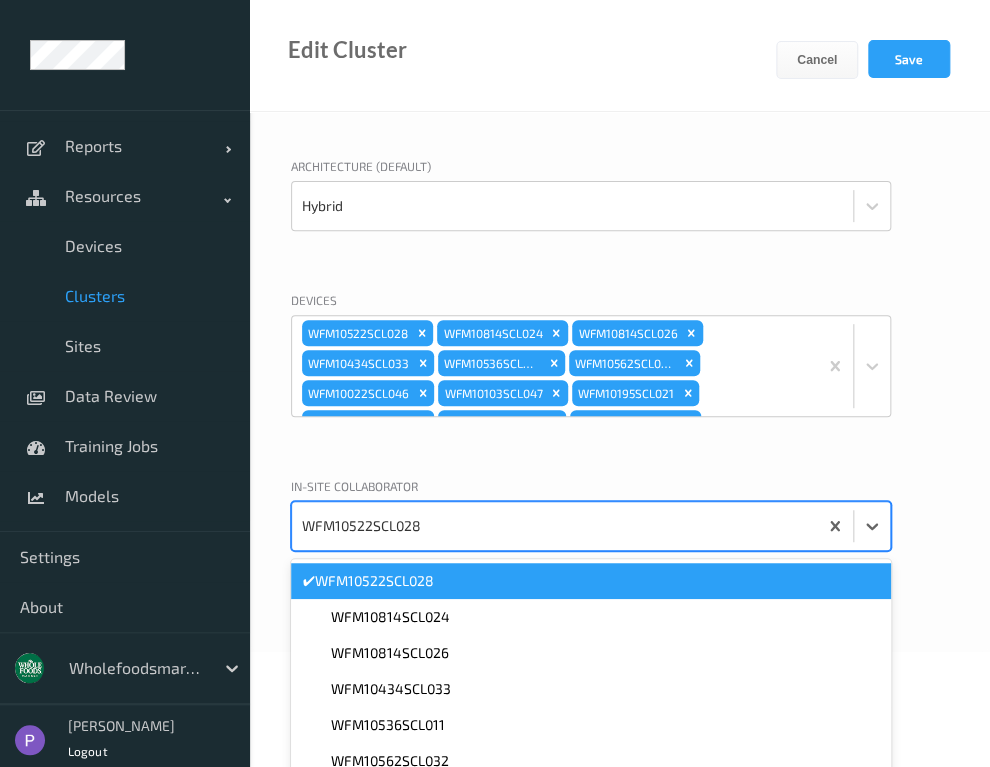 scroll, scrollTop: 185, scrollLeft: 0, axis: vertical 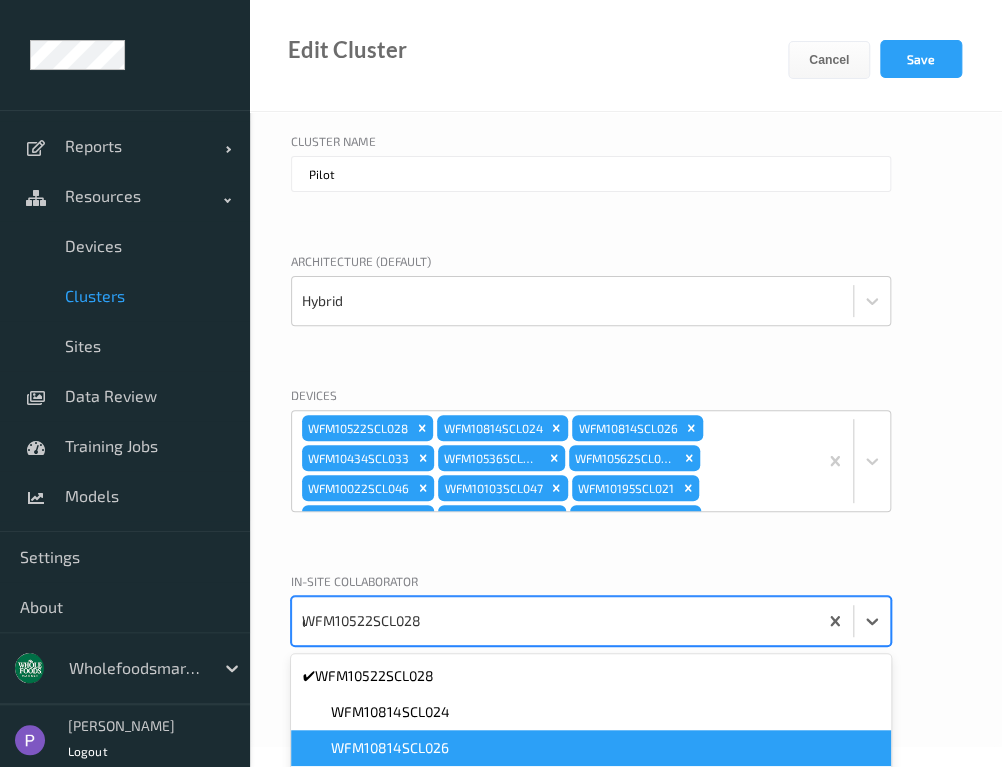 type on "ed" 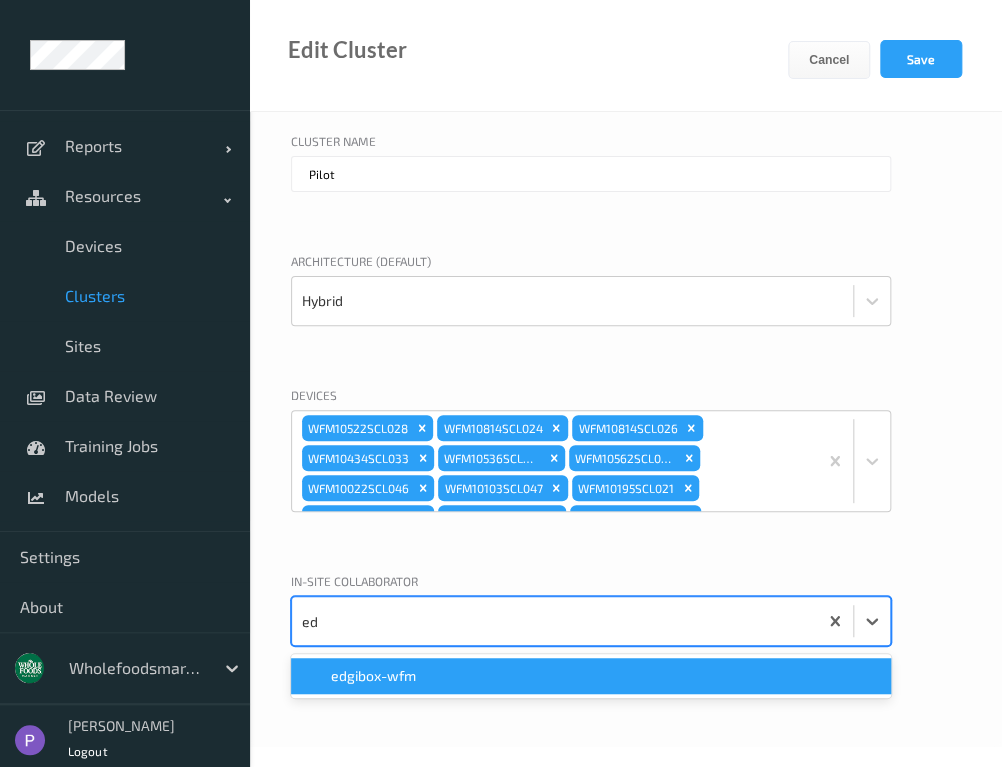 click on "edgibox-wfm" at bounding box center (591, 676) 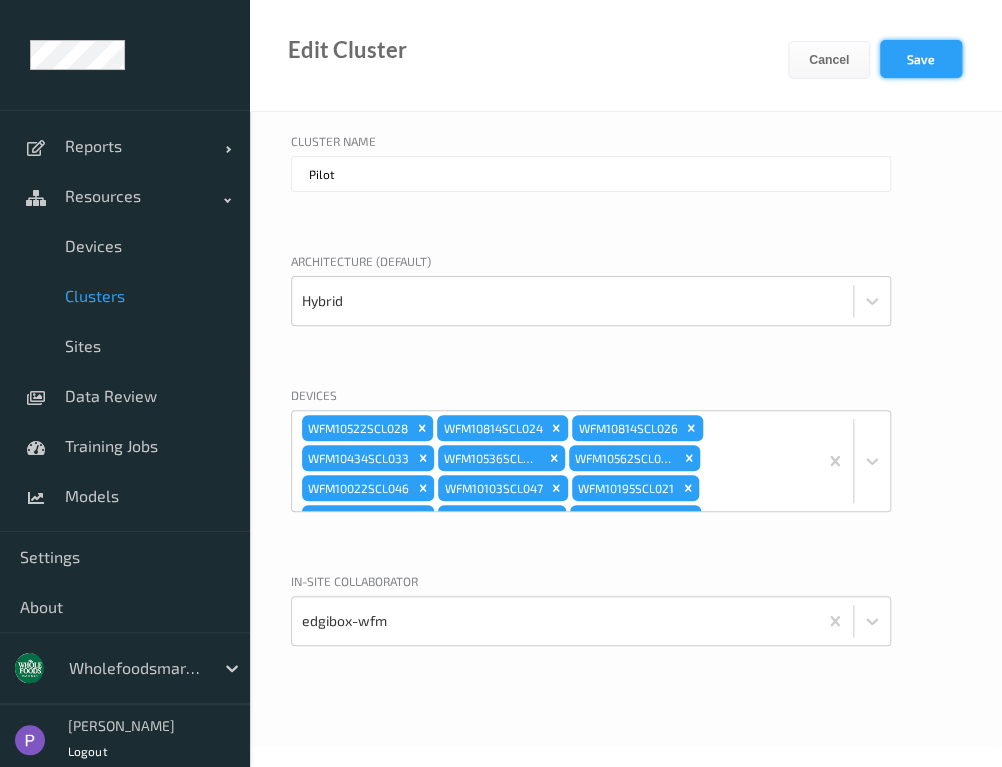 click on "Save" at bounding box center [921, 59] 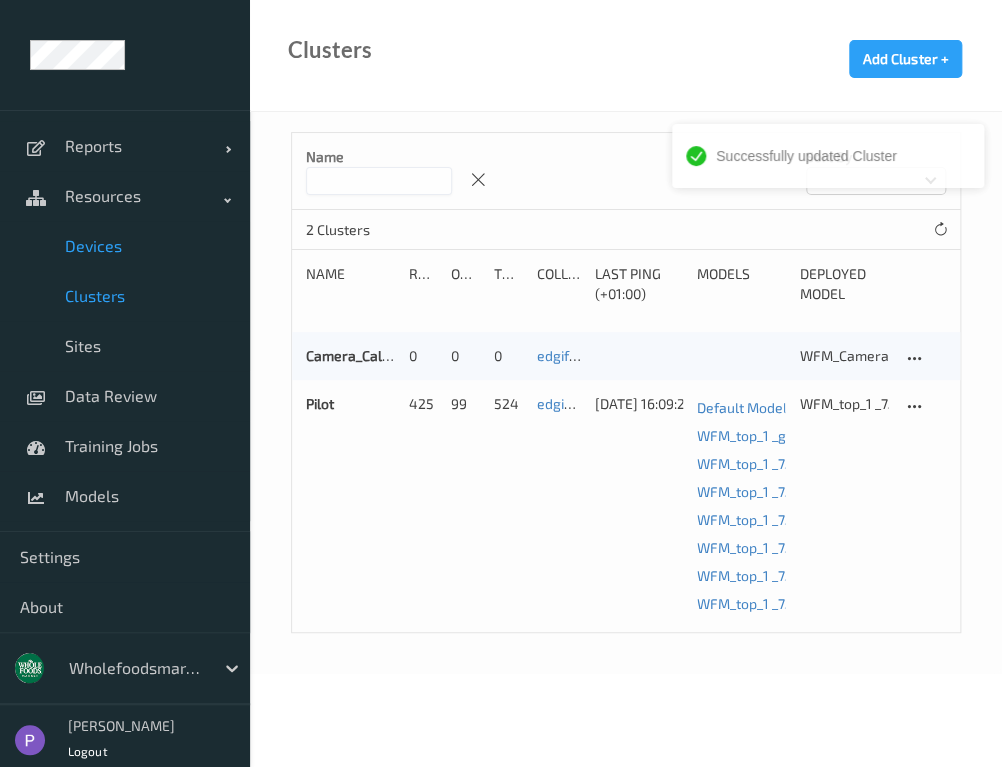 click on "Devices" at bounding box center (147, 246) 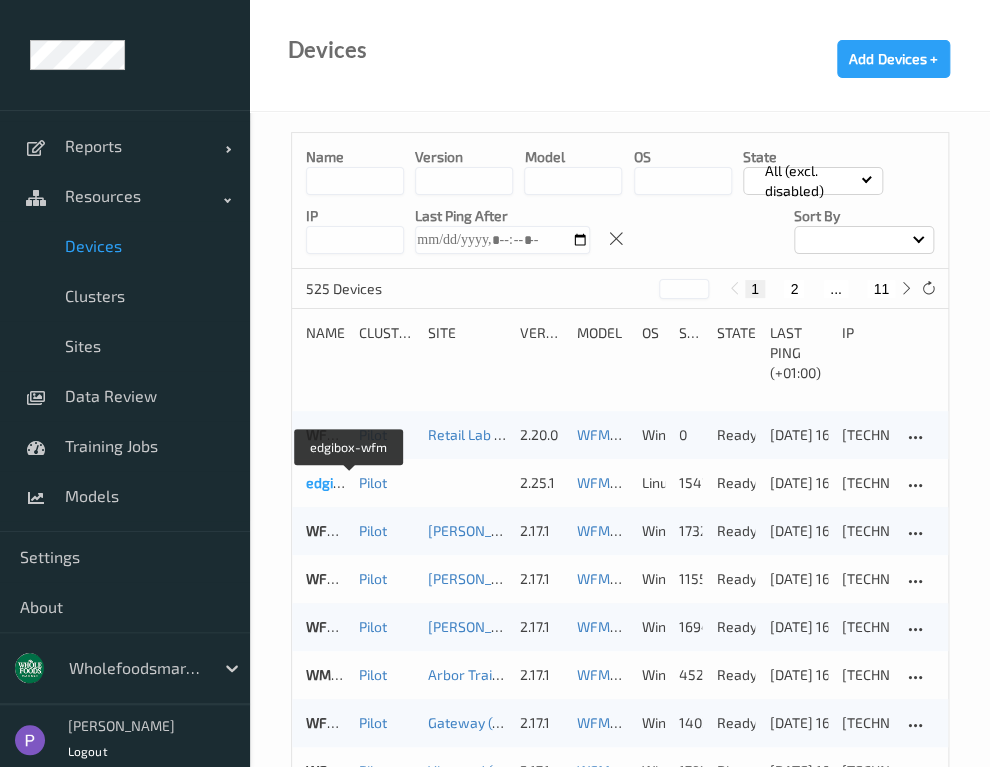 click on "edgibox-wfm" at bounding box center [348, 482] 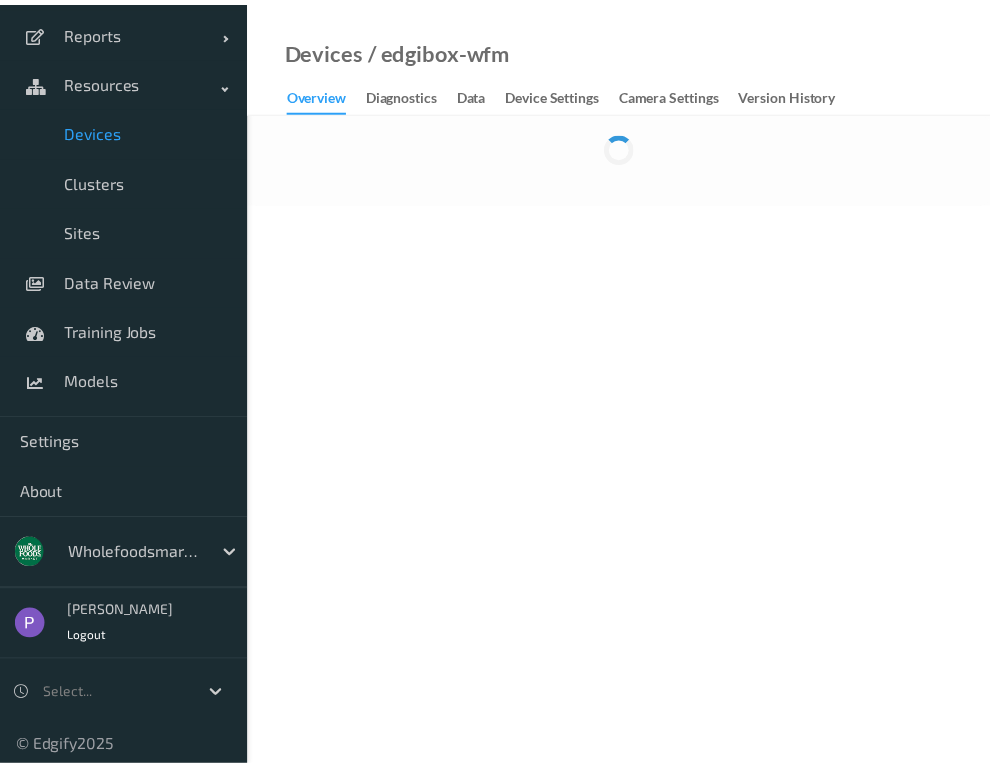 scroll, scrollTop: 155, scrollLeft: 0, axis: vertical 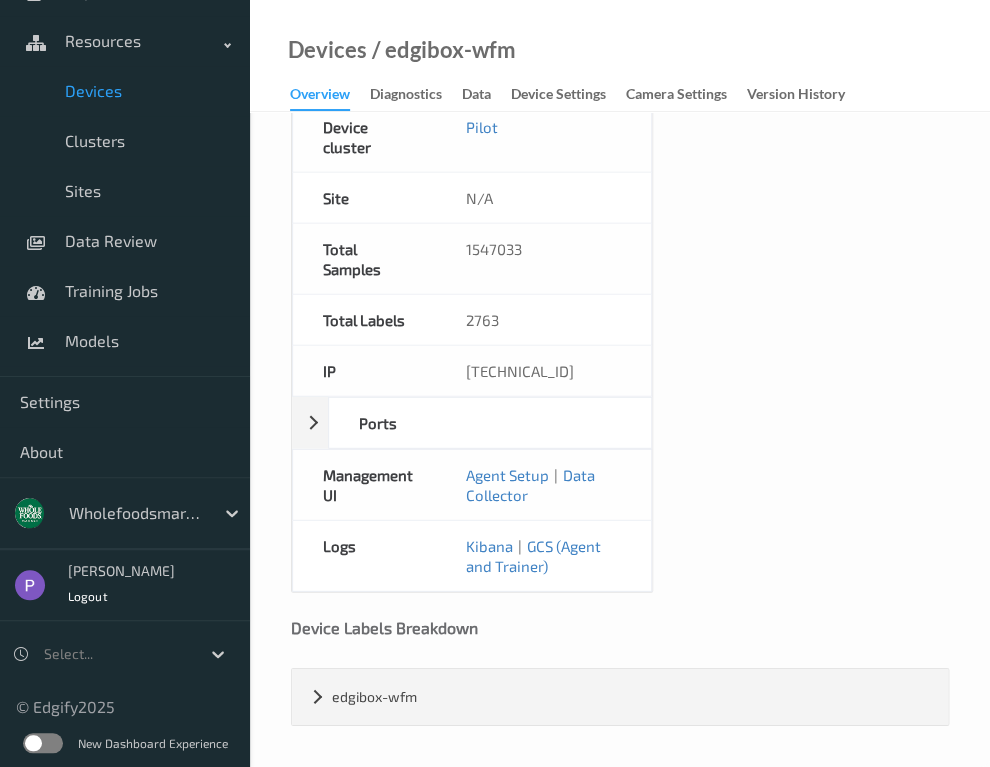 click at bounding box center (43, 743) 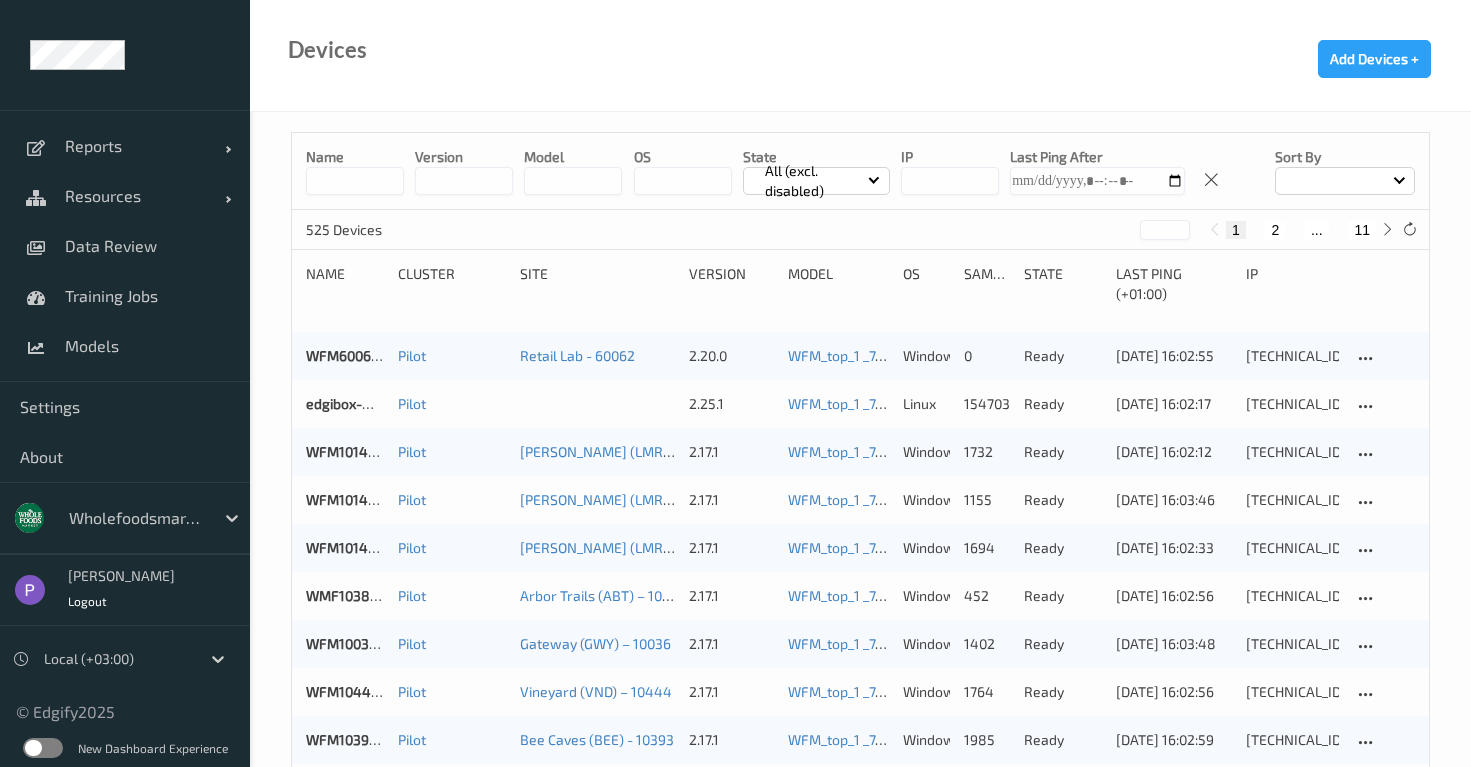 scroll, scrollTop: 0, scrollLeft: 0, axis: both 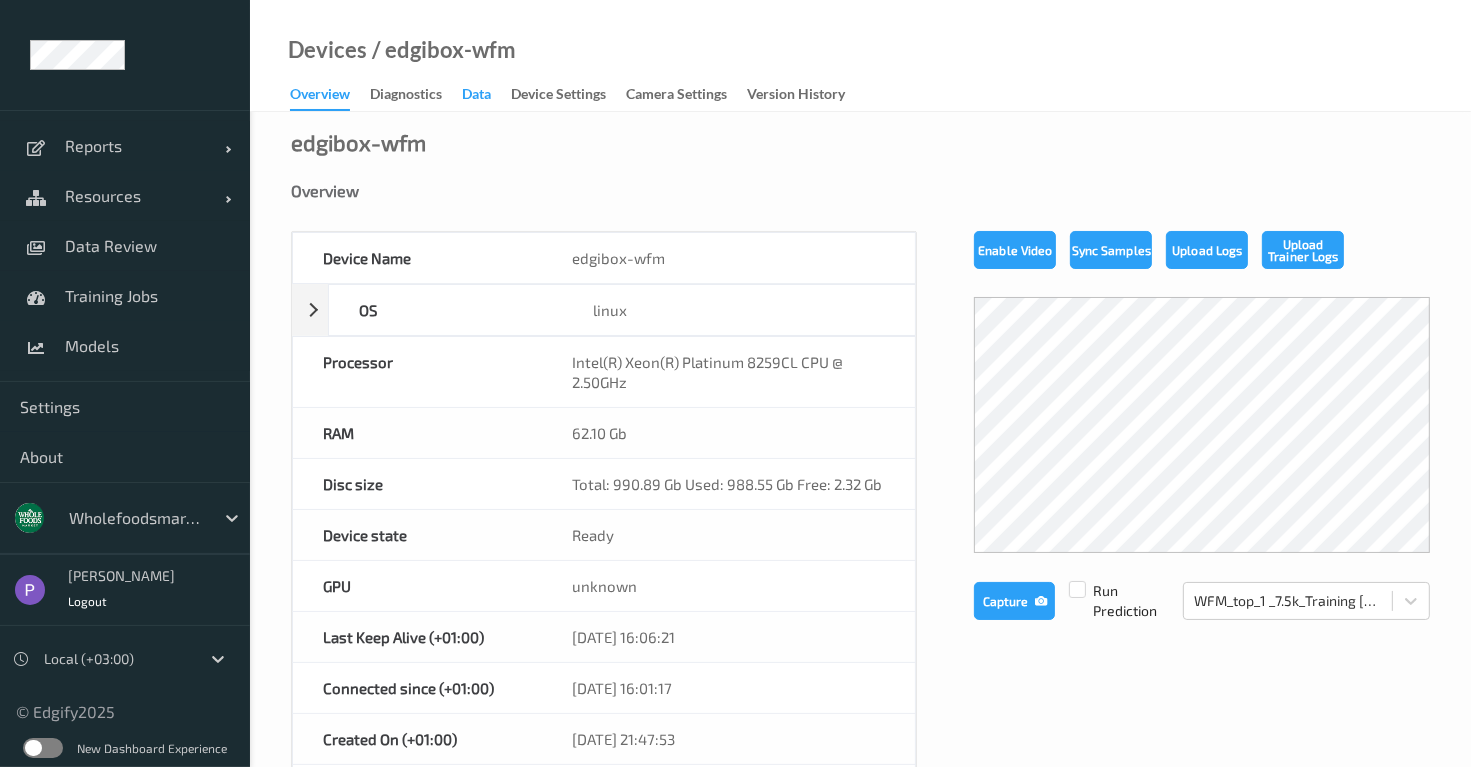 click on "Data" at bounding box center (476, 96) 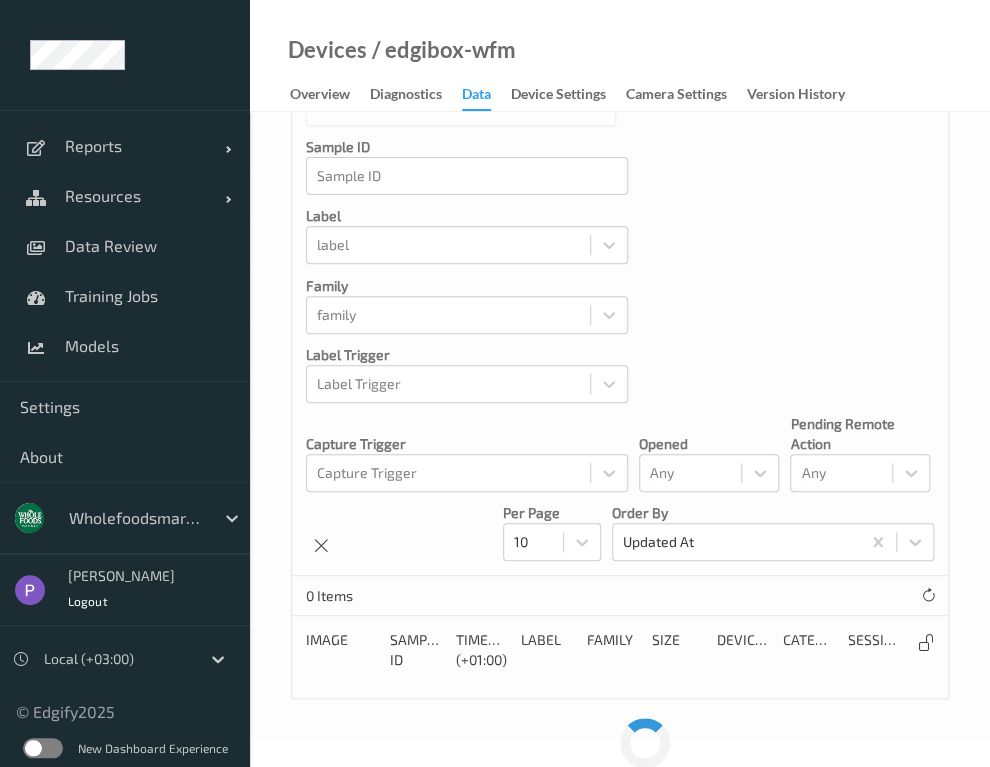 scroll, scrollTop: 80, scrollLeft: 0, axis: vertical 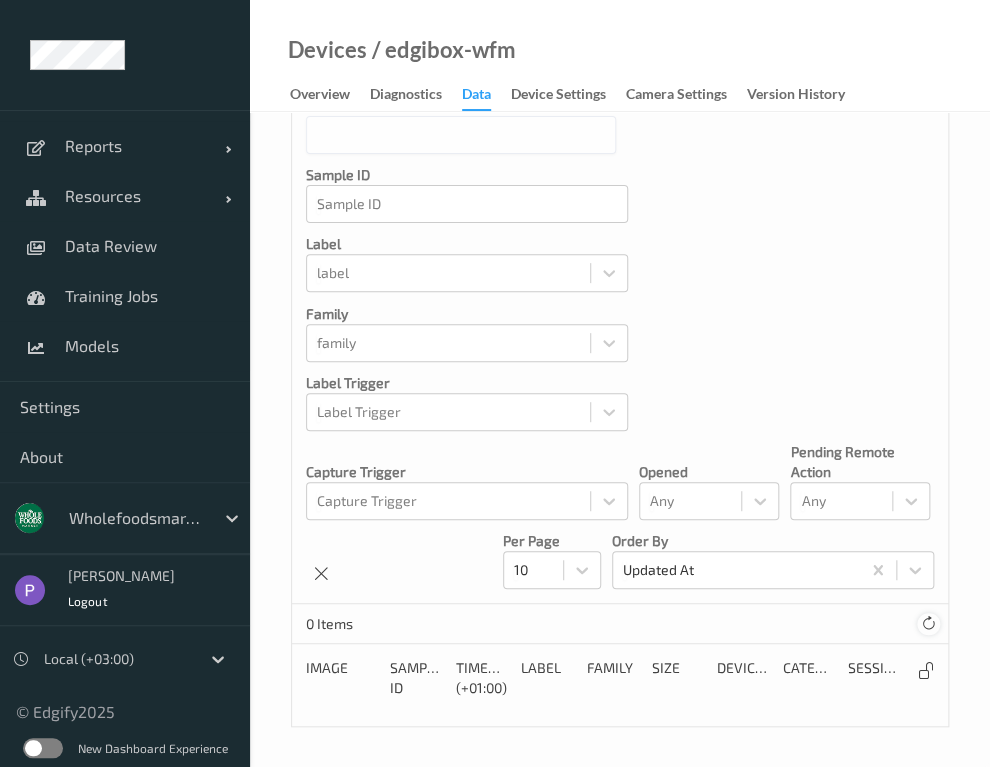 click at bounding box center [928, 623] 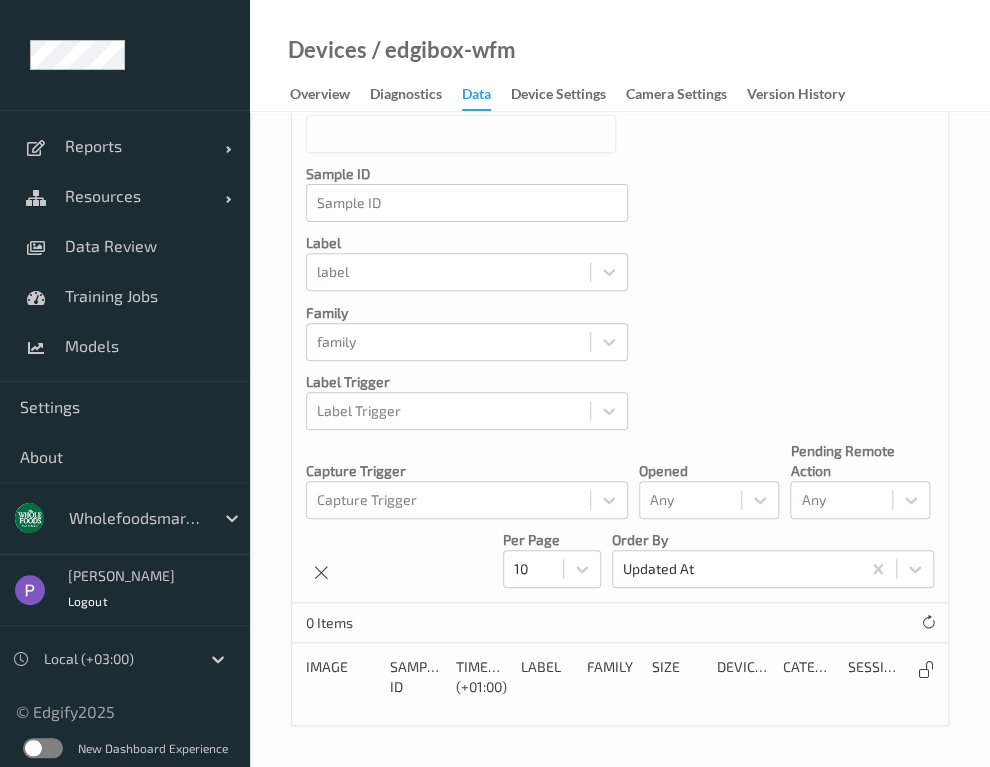 scroll, scrollTop: 80, scrollLeft: 0, axis: vertical 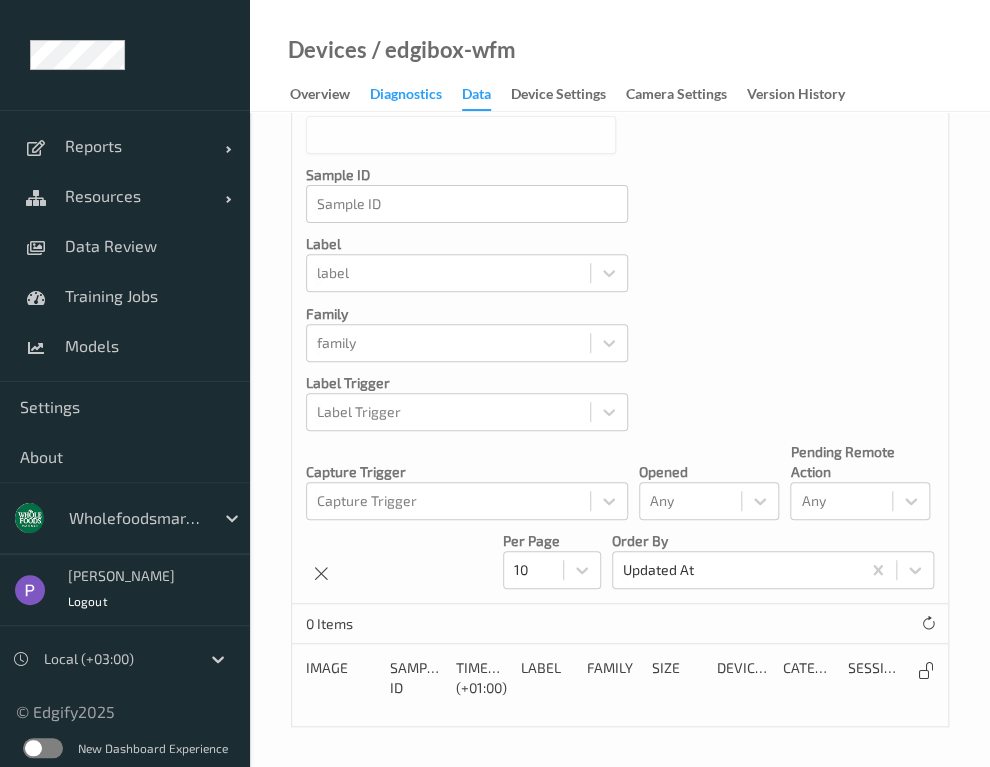 click on "Diagnostics" at bounding box center (406, 96) 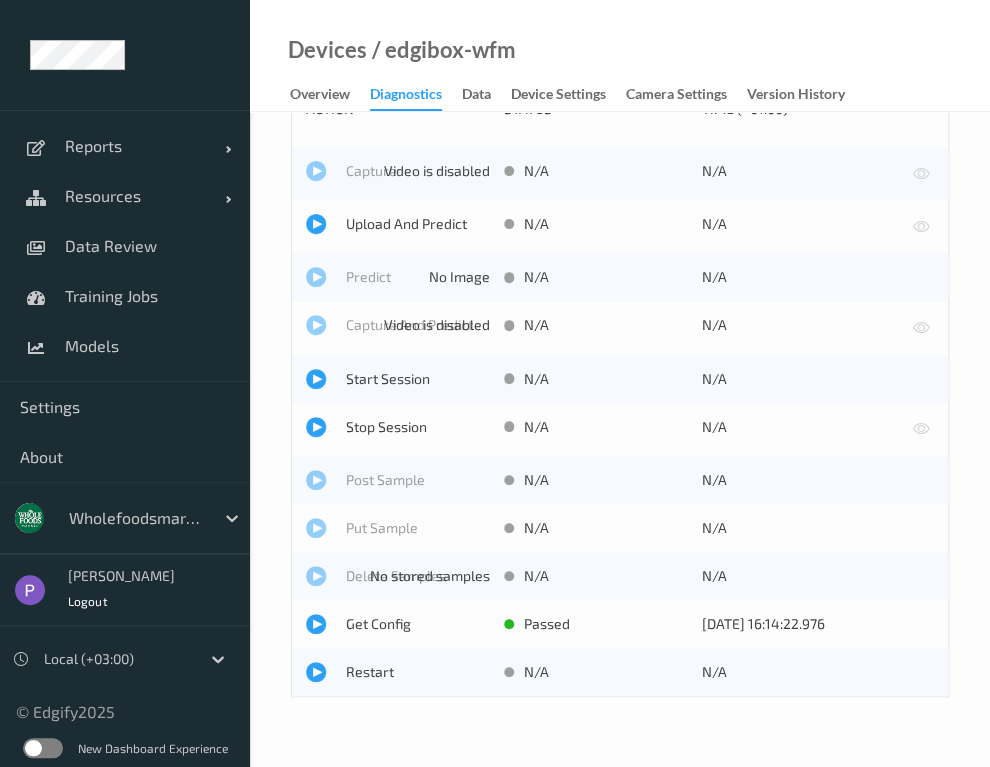 scroll, scrollTop: 0, scrollLeft: 0, axis: both 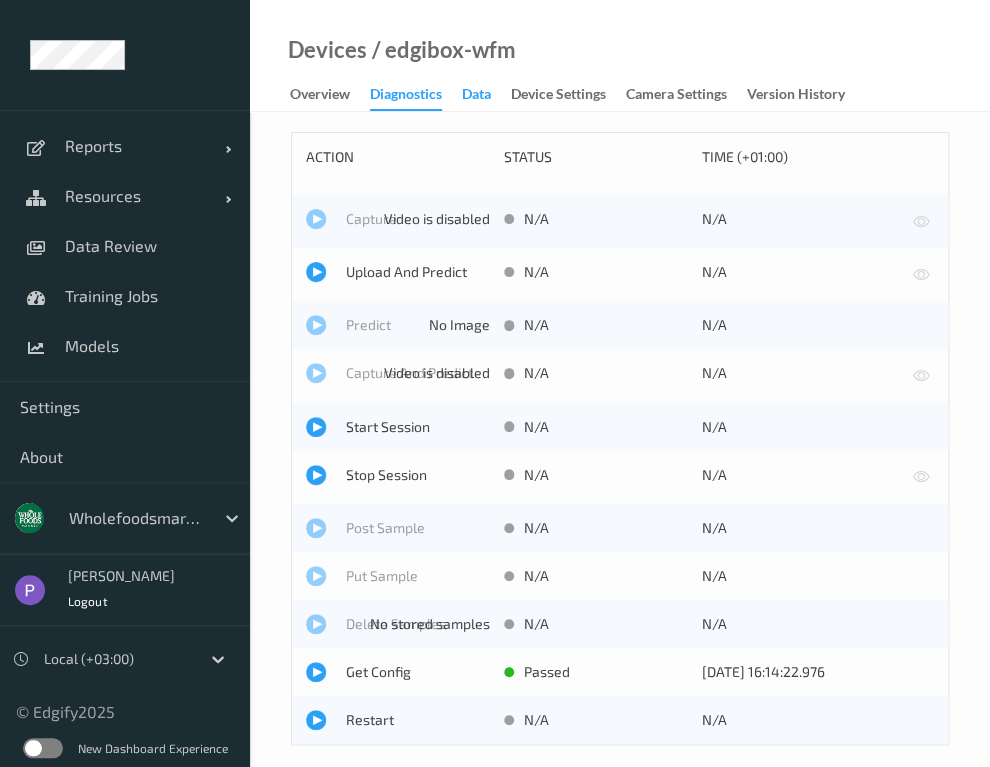 click on "Data" at bounding box center [476, 96] 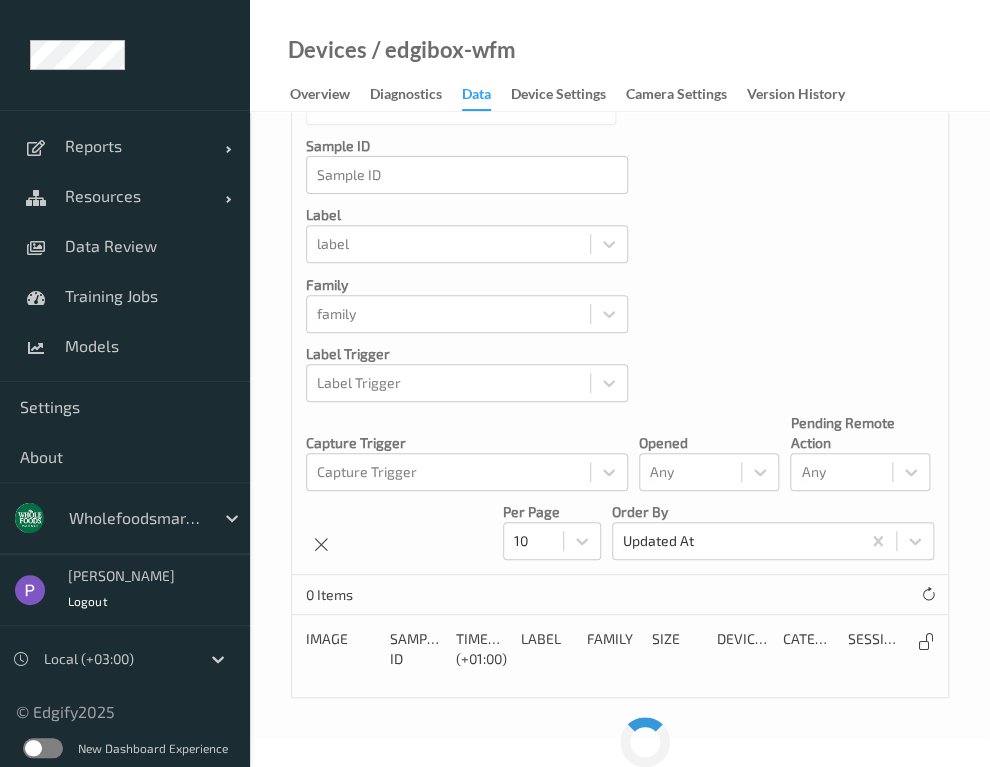 scroll, scrollTop: 108, scrollLeft: 0, axis: vertical 